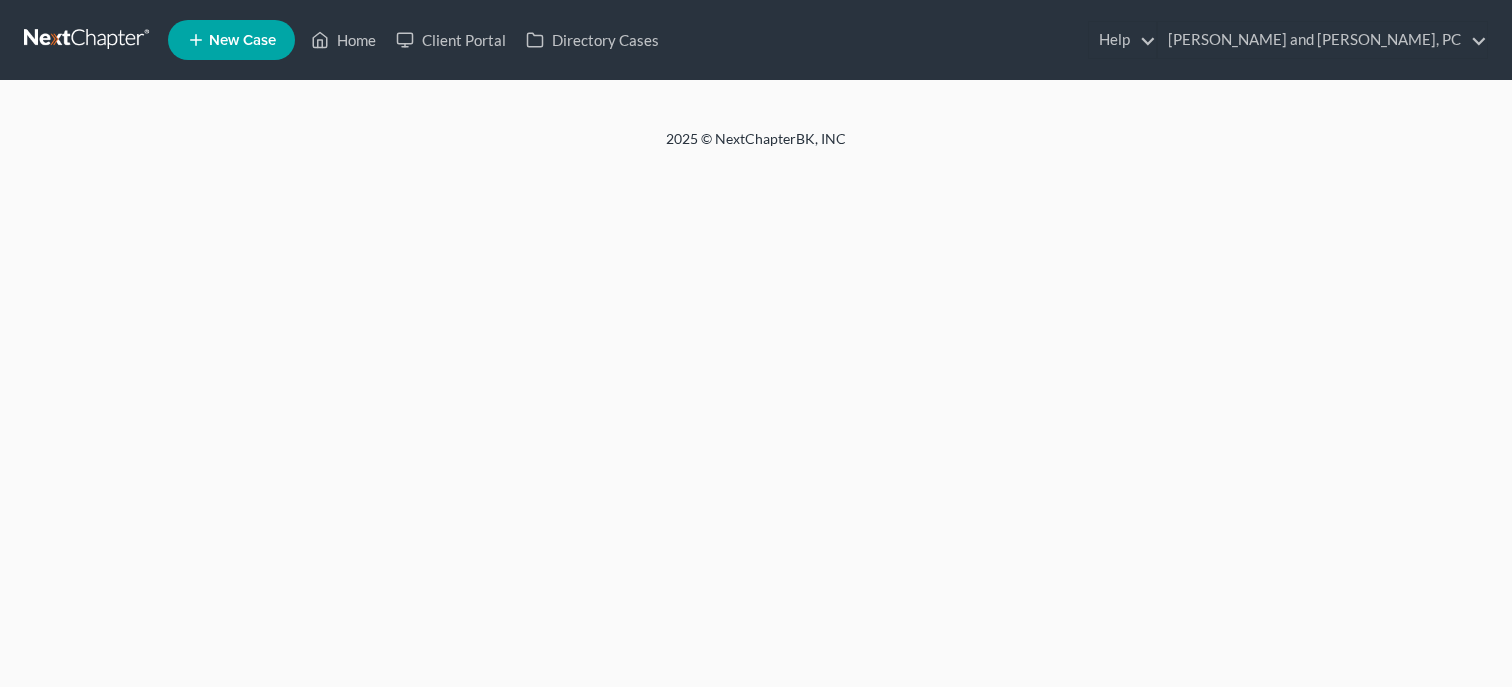 scroll, scrollTop: 0, scrollLeft: 0, axis: both 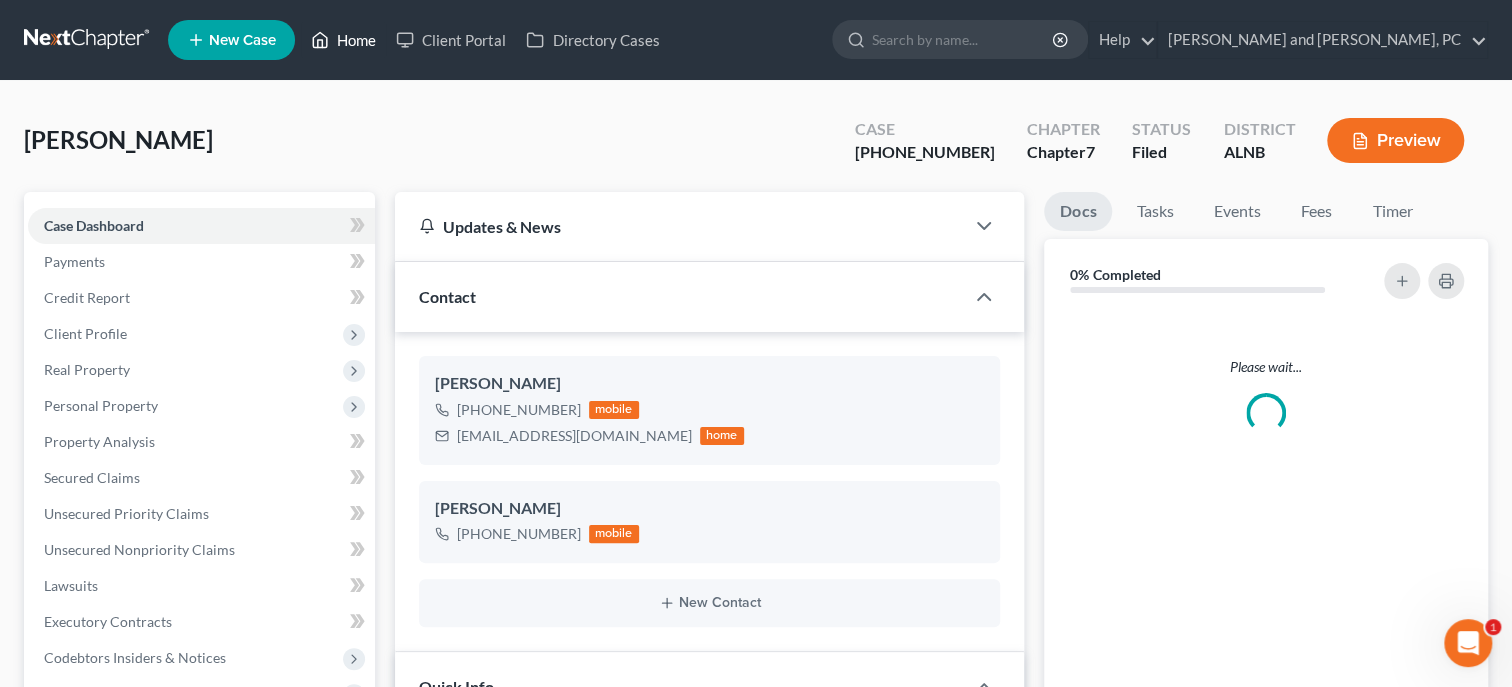 click on "Home" at bounding box center (343, 40) 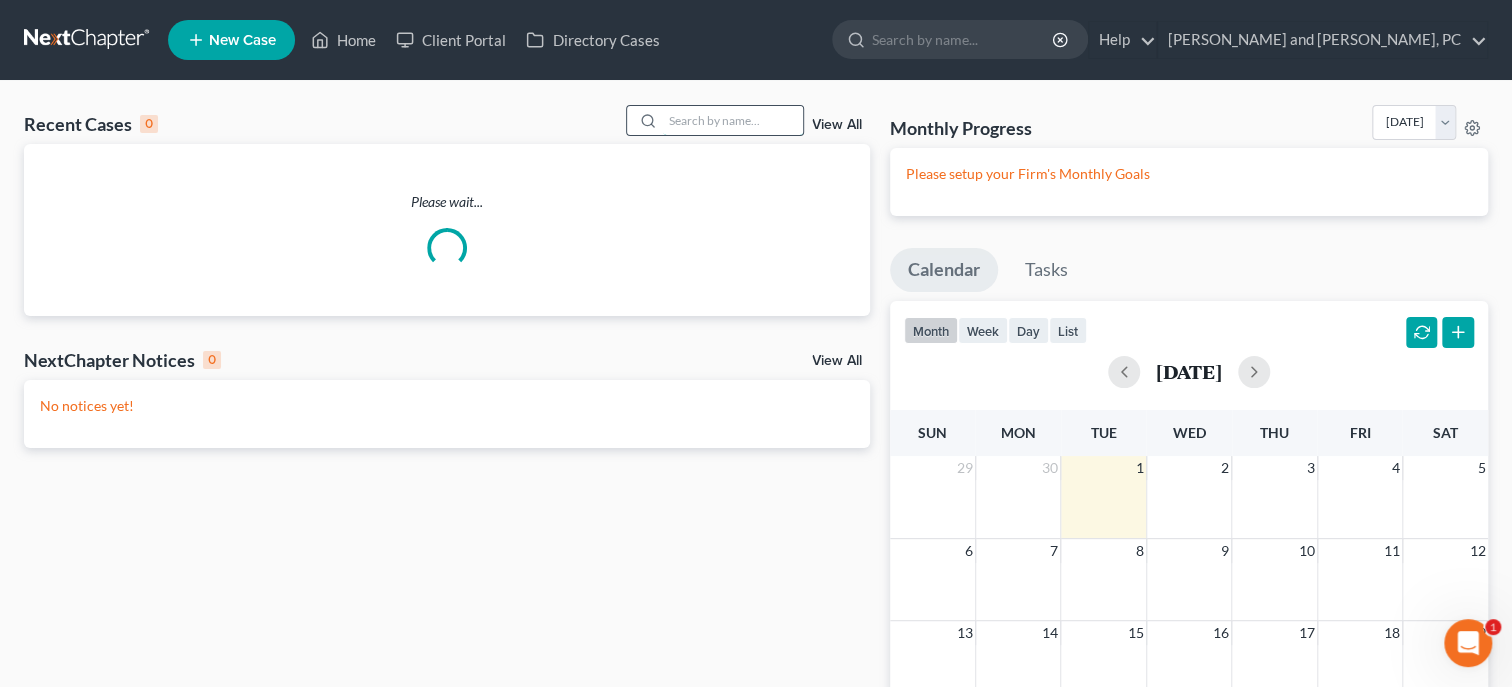 click at bounding box center [733, 120] 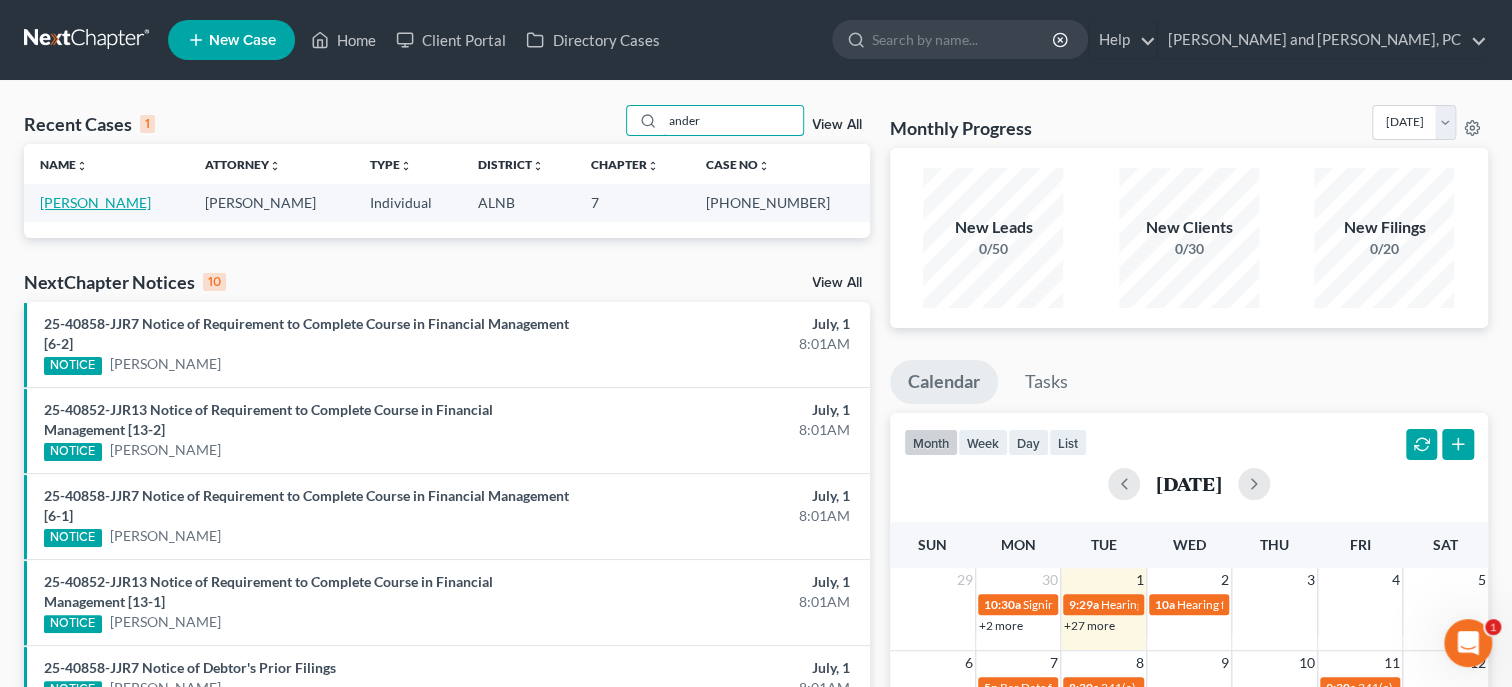 type on "ander" 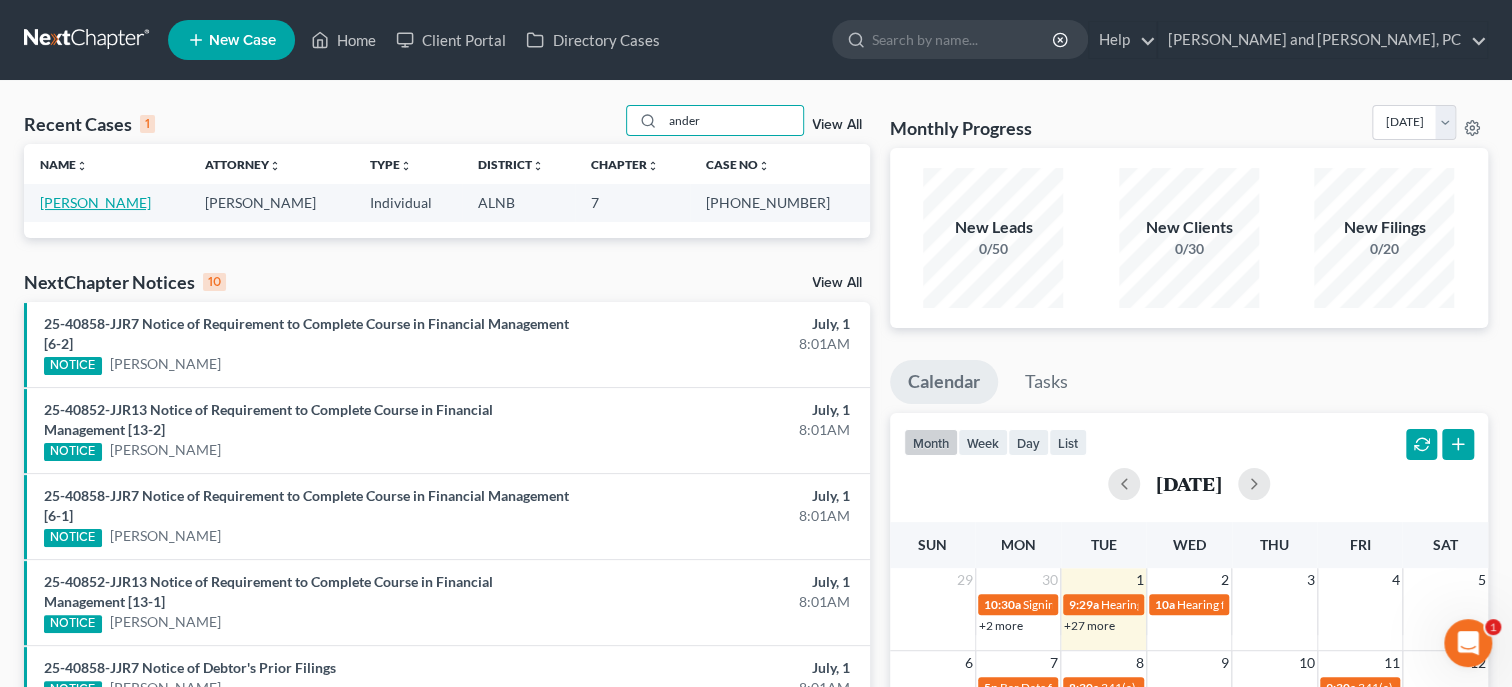 click on "[PERSON_NAME]" at bounding box center [95, 202] 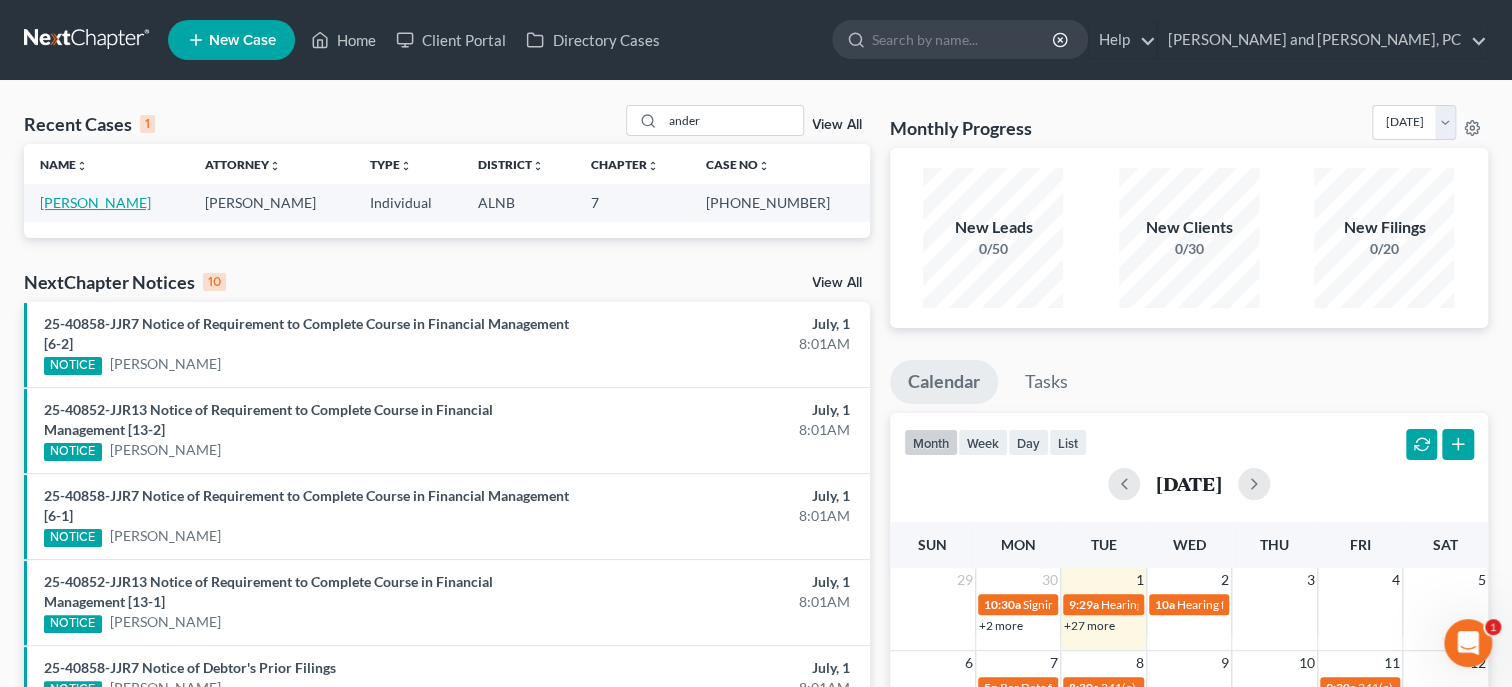 select on "6" 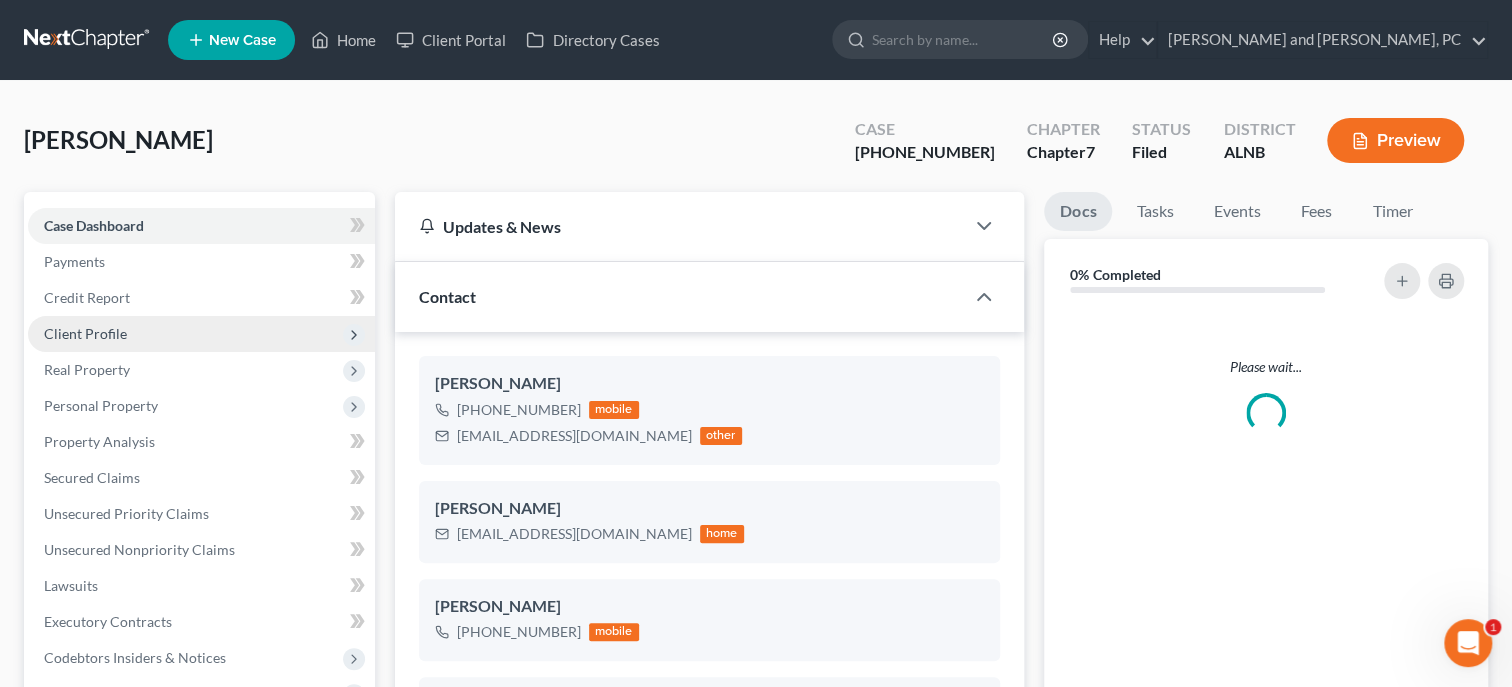 click on "Client Profile" at bounding box center [85, 333] 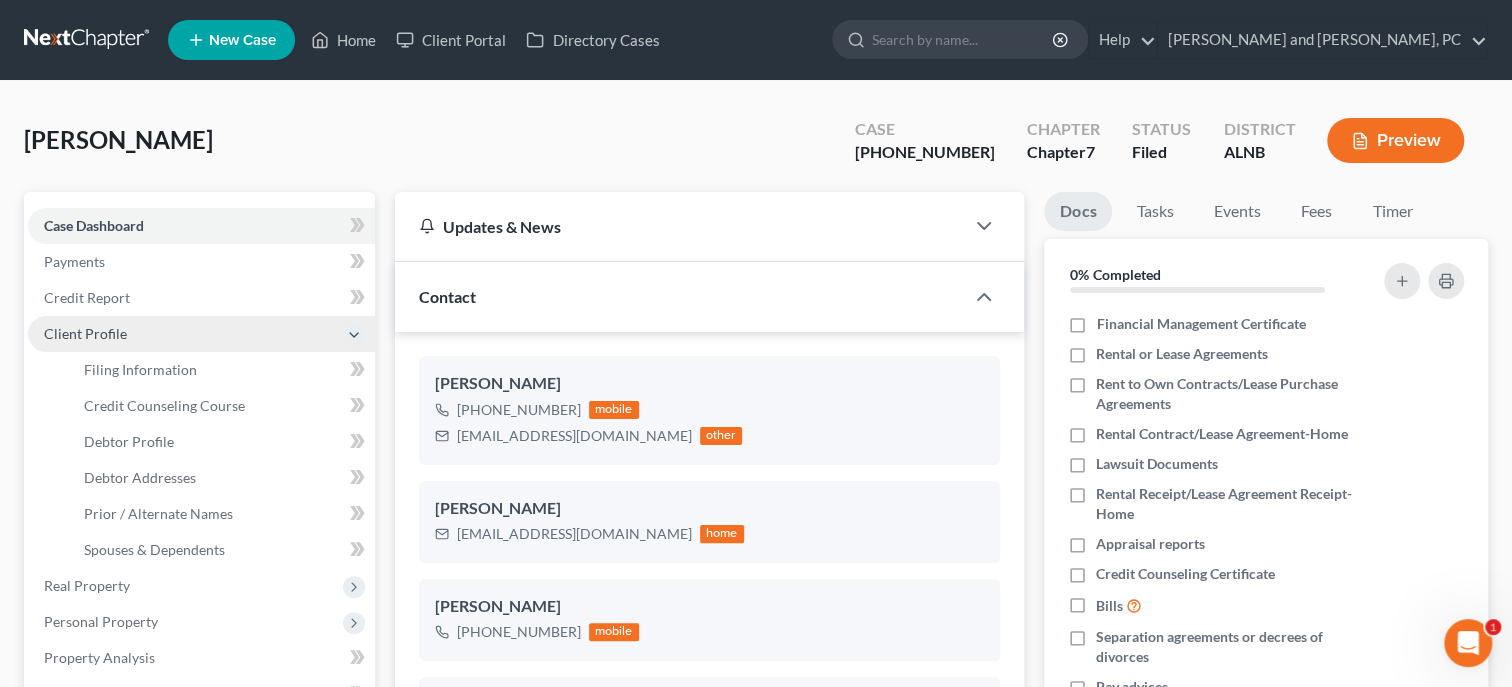scroll, scrollTop: 2616, scrollLeft: 0, axis: vertical 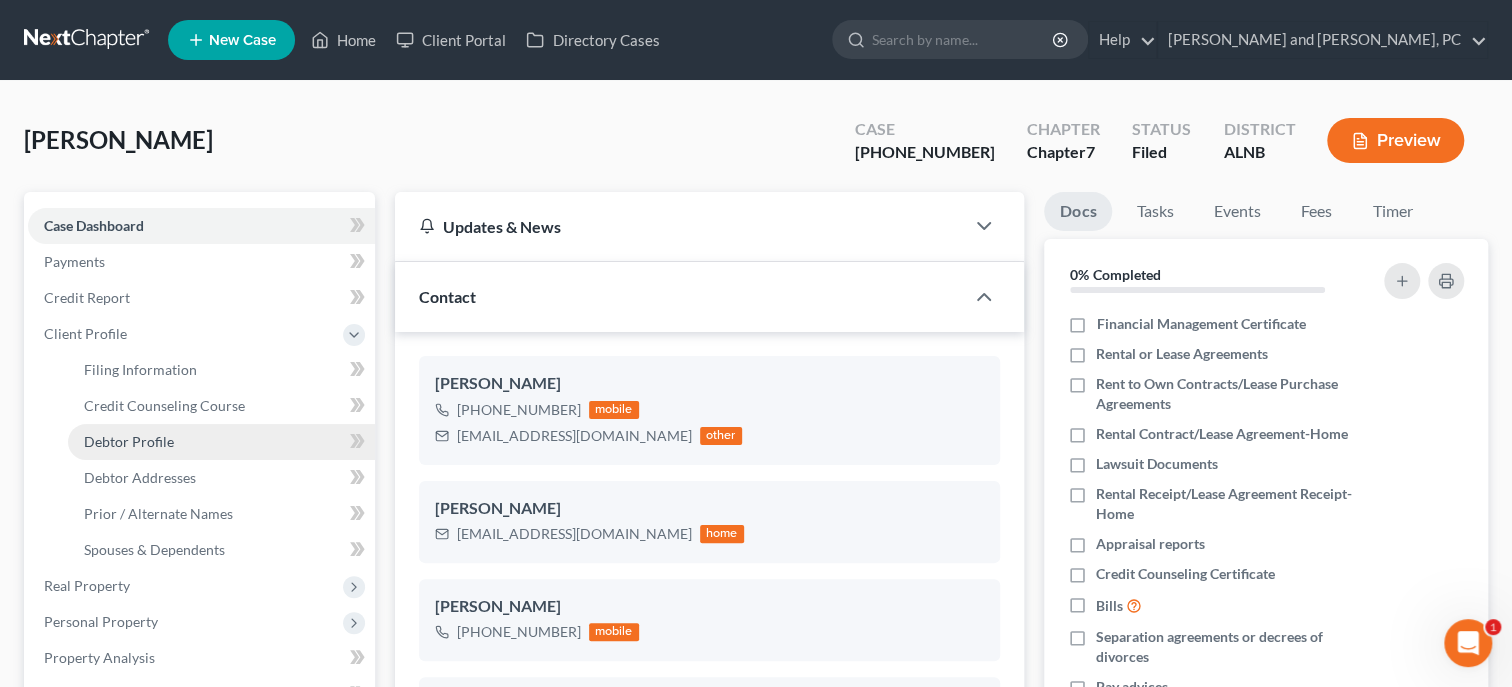 click on "Debtor Profile" at bounding box center [129, 441] 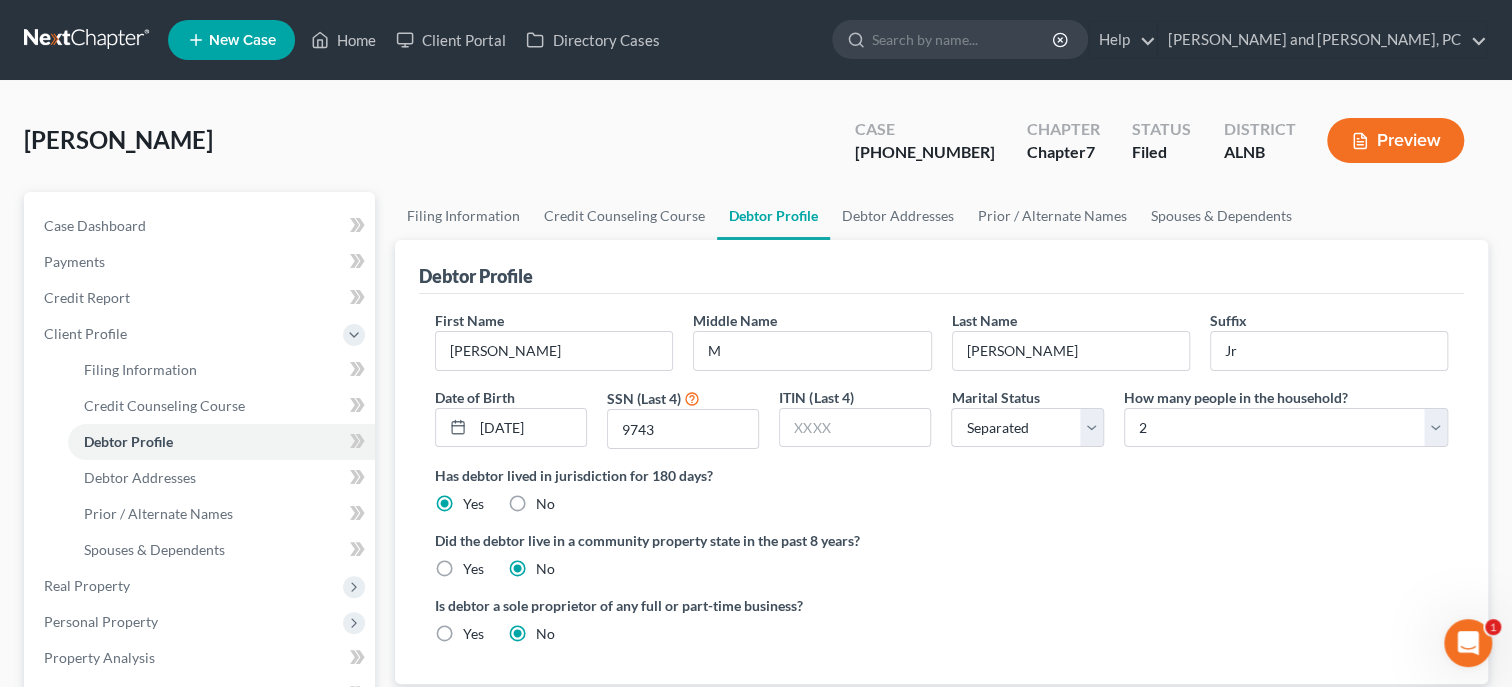 radio on "true" 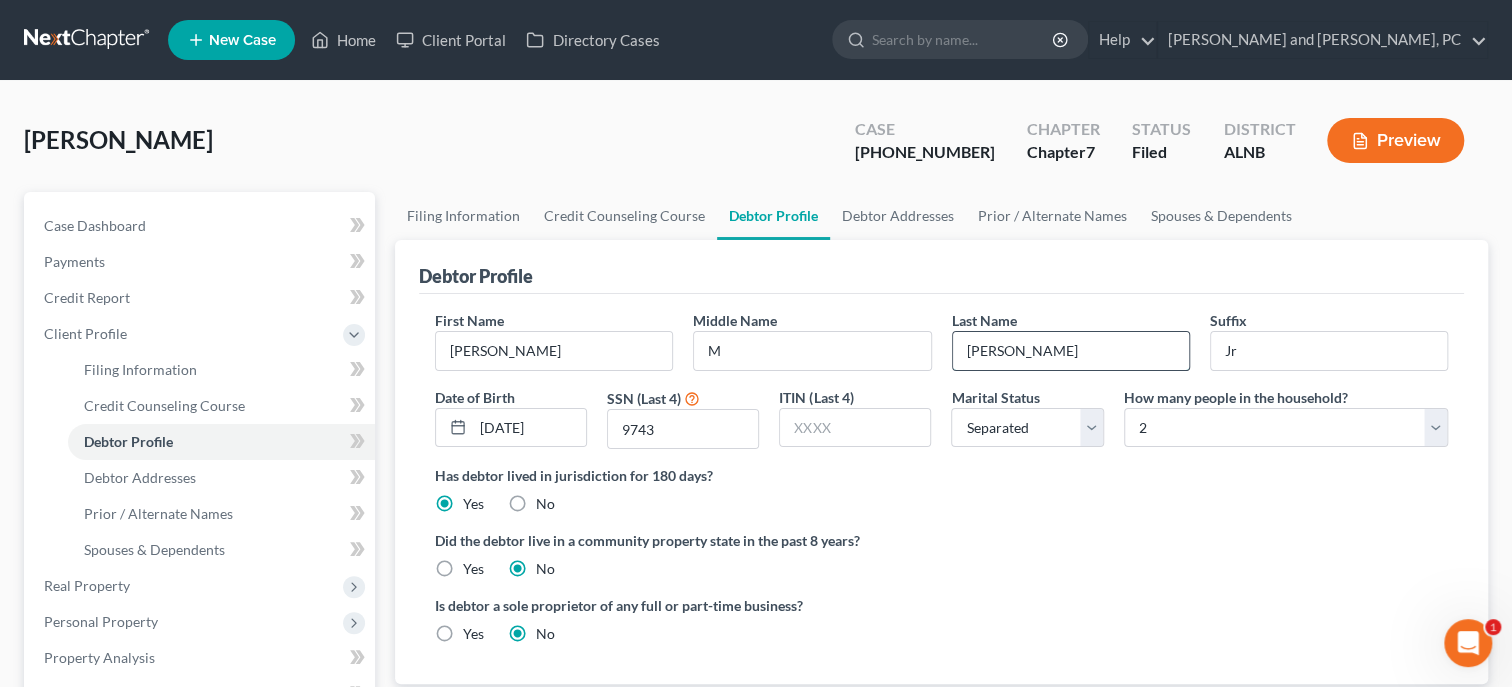 click on "[PERSON_NAME]" at bounding box center [1071, 351] 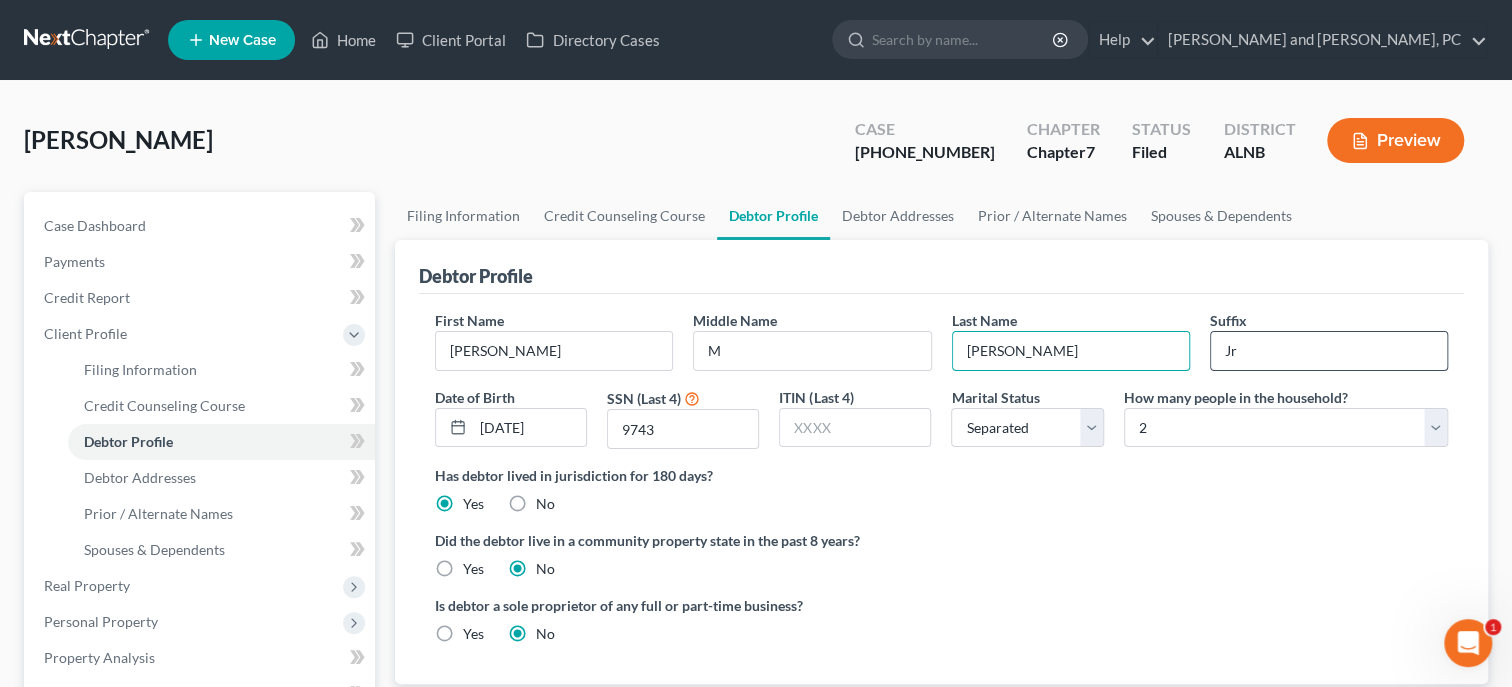 type on "[PERSON_NAME]" 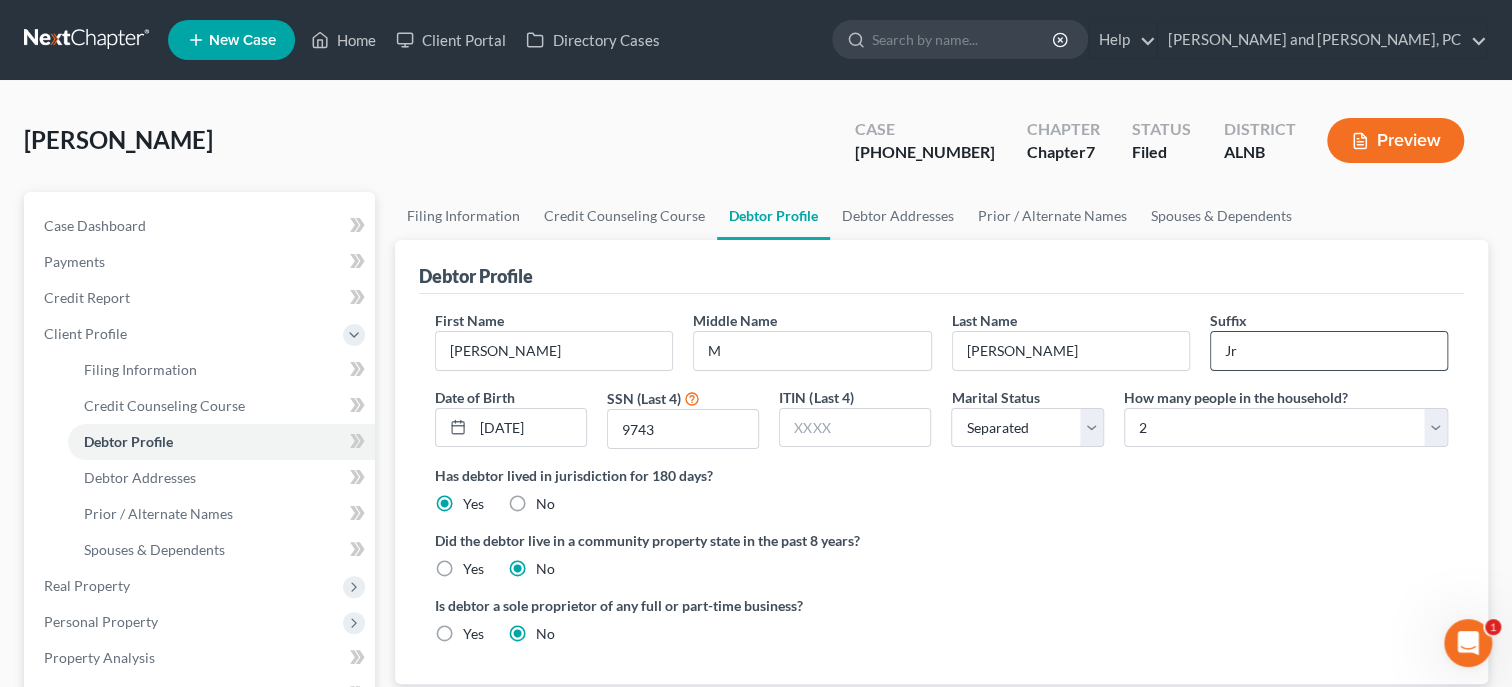 click on "Jr" at bounding box center (1329, 351) 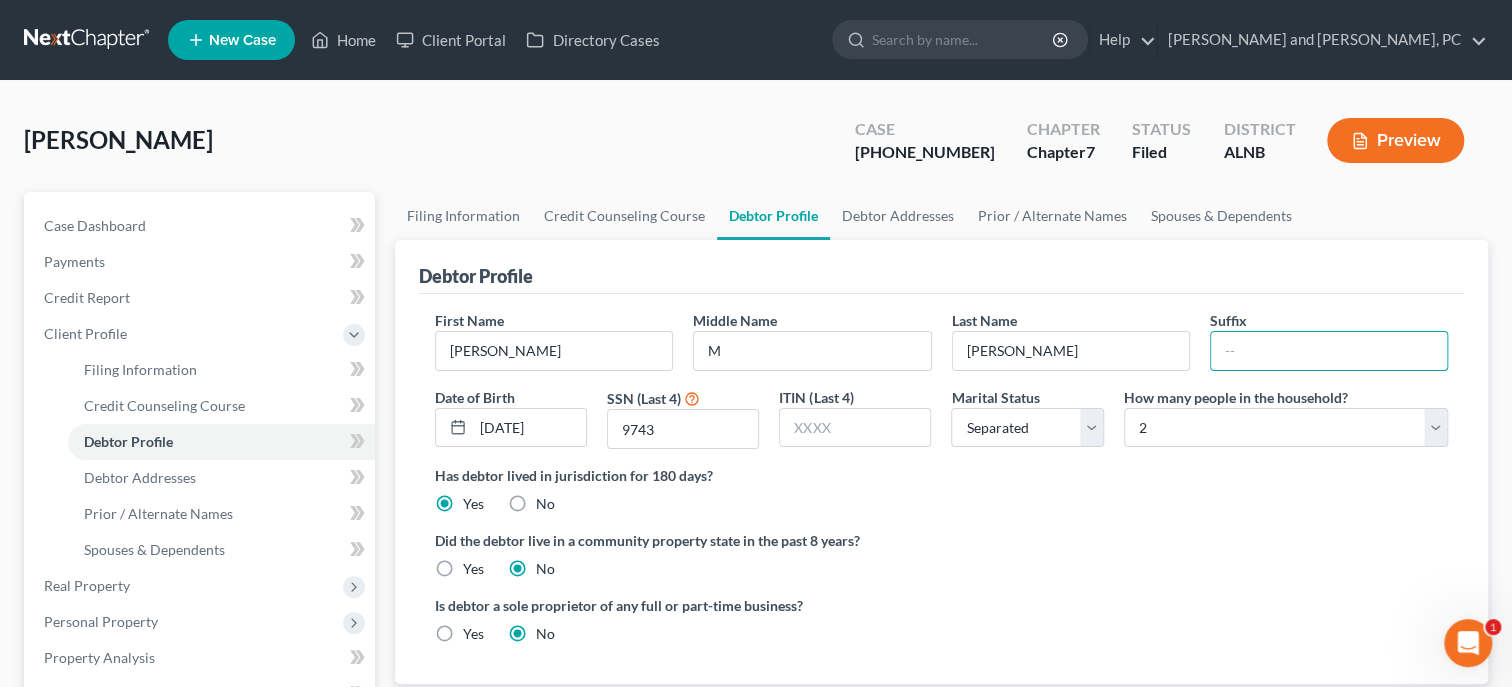 type 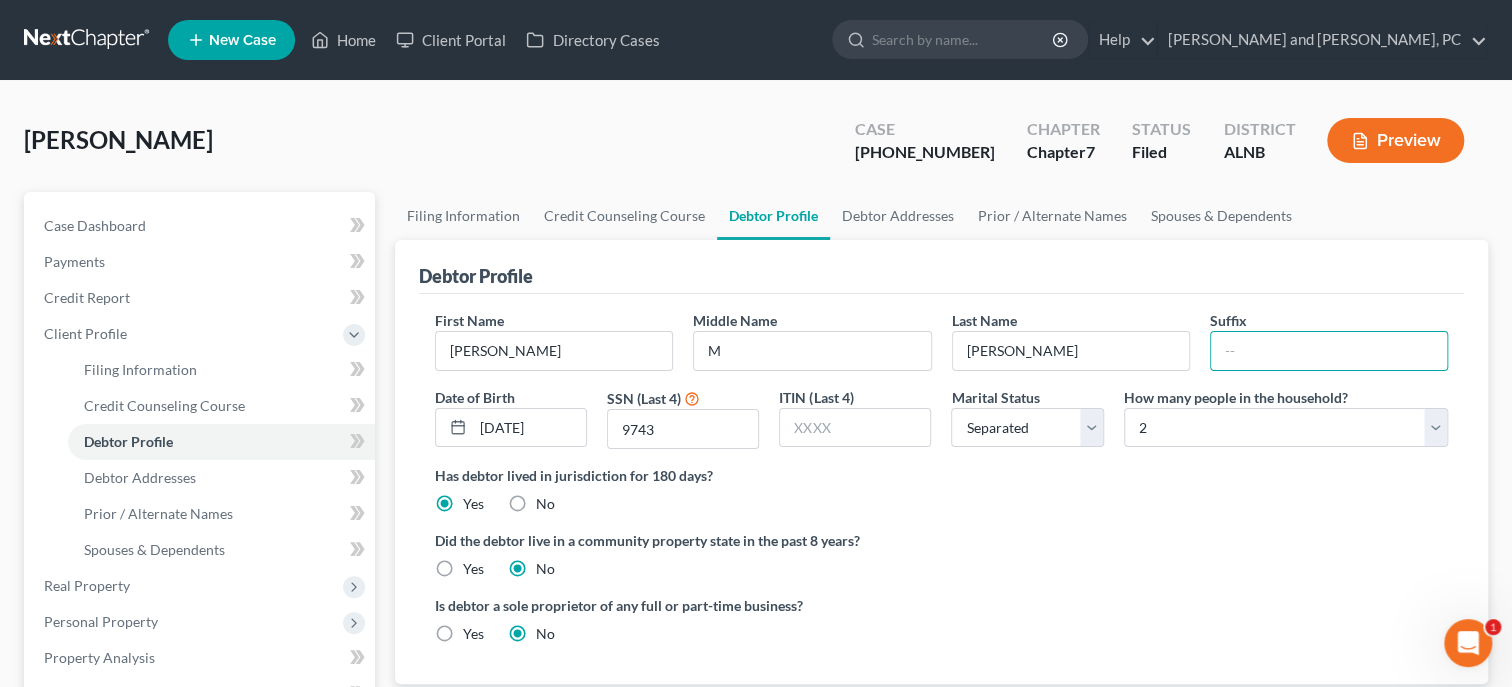 click on "Did the debtor live in a community property state in the past 8 years? Yes No" at bounding box center [941, 554] 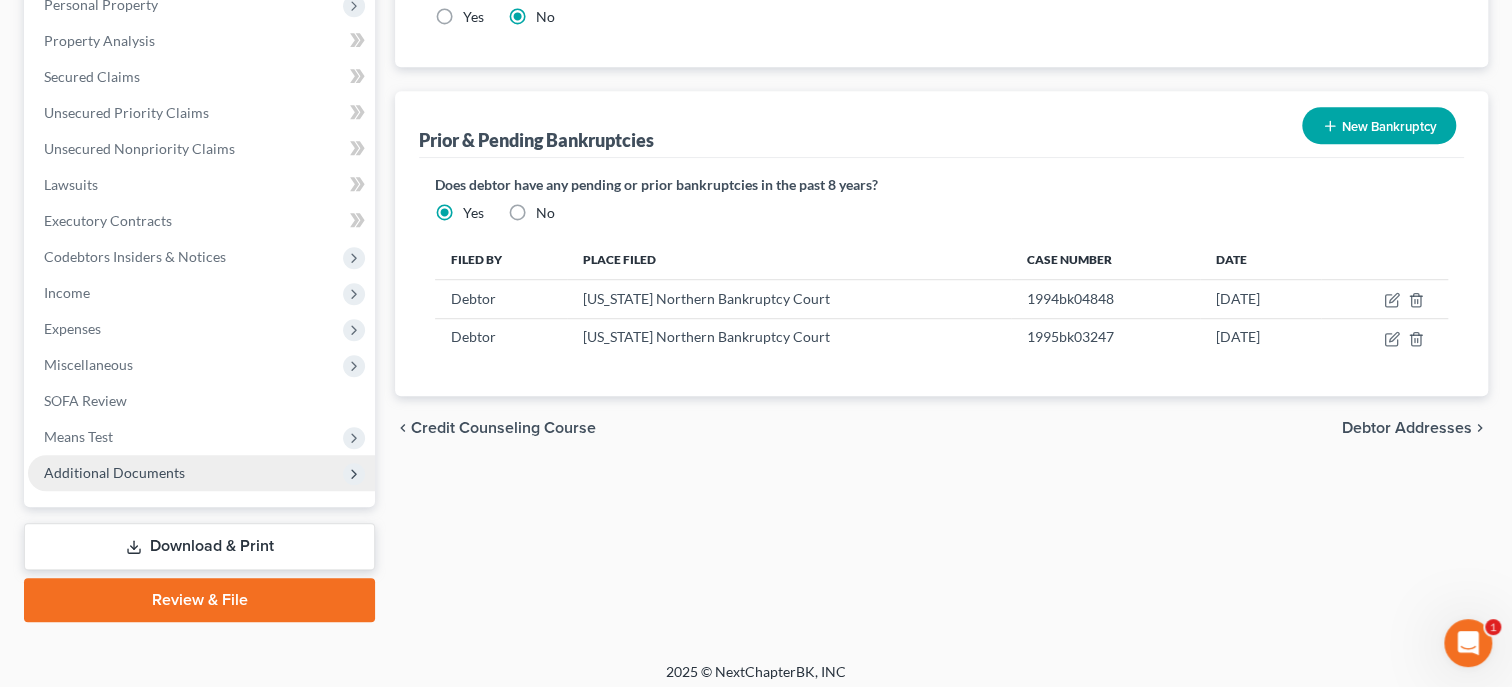 click on "Additional Documents" at bounding box center (114, 472) 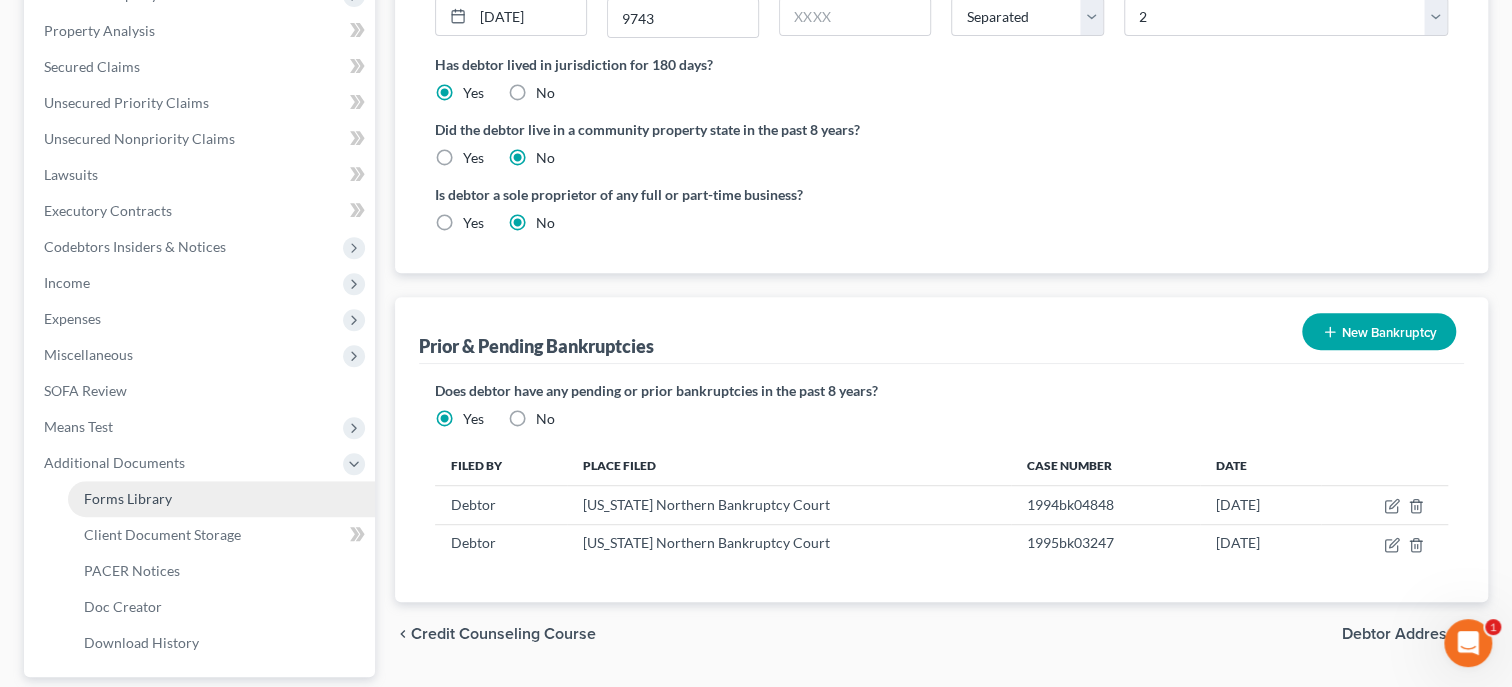 scroll, scrollTop: 401, scrollLeft: 0, axis: vertical 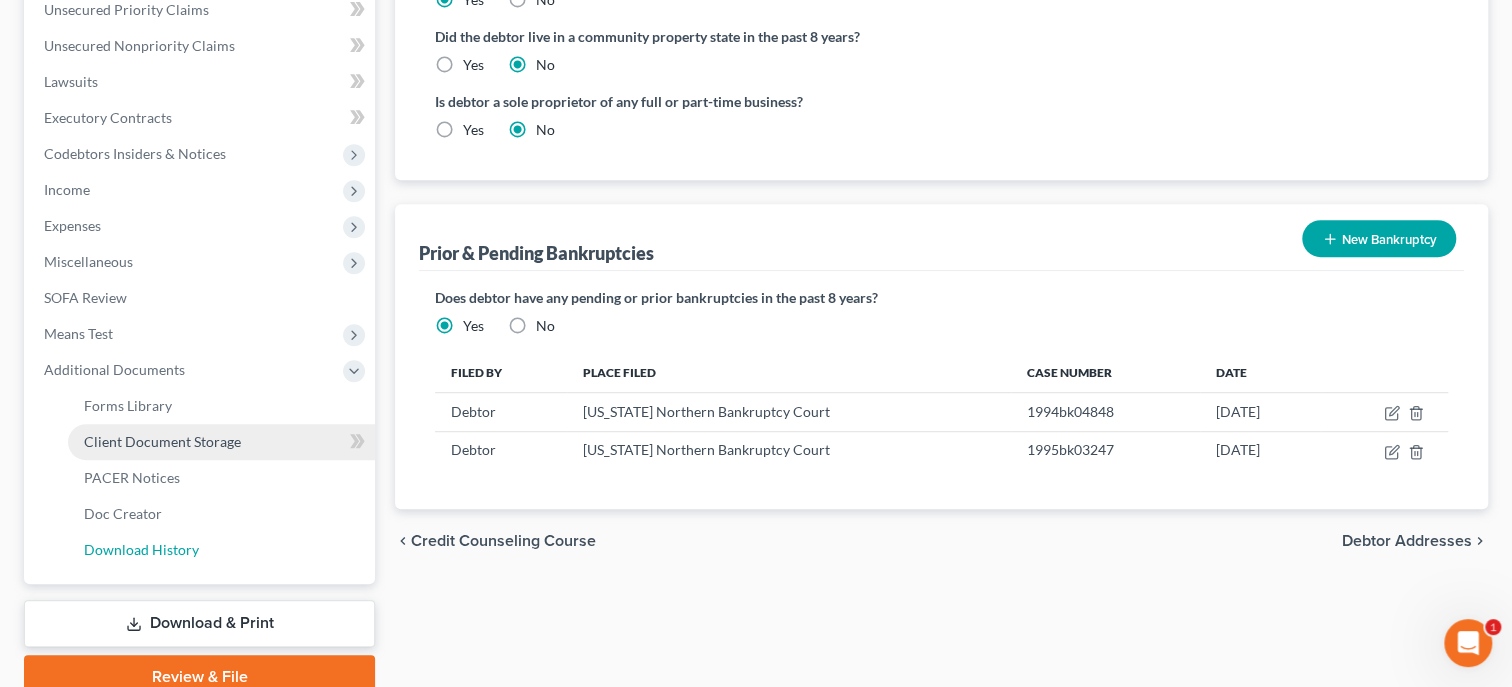 click on "Download History" at bounding box center (221, 550) 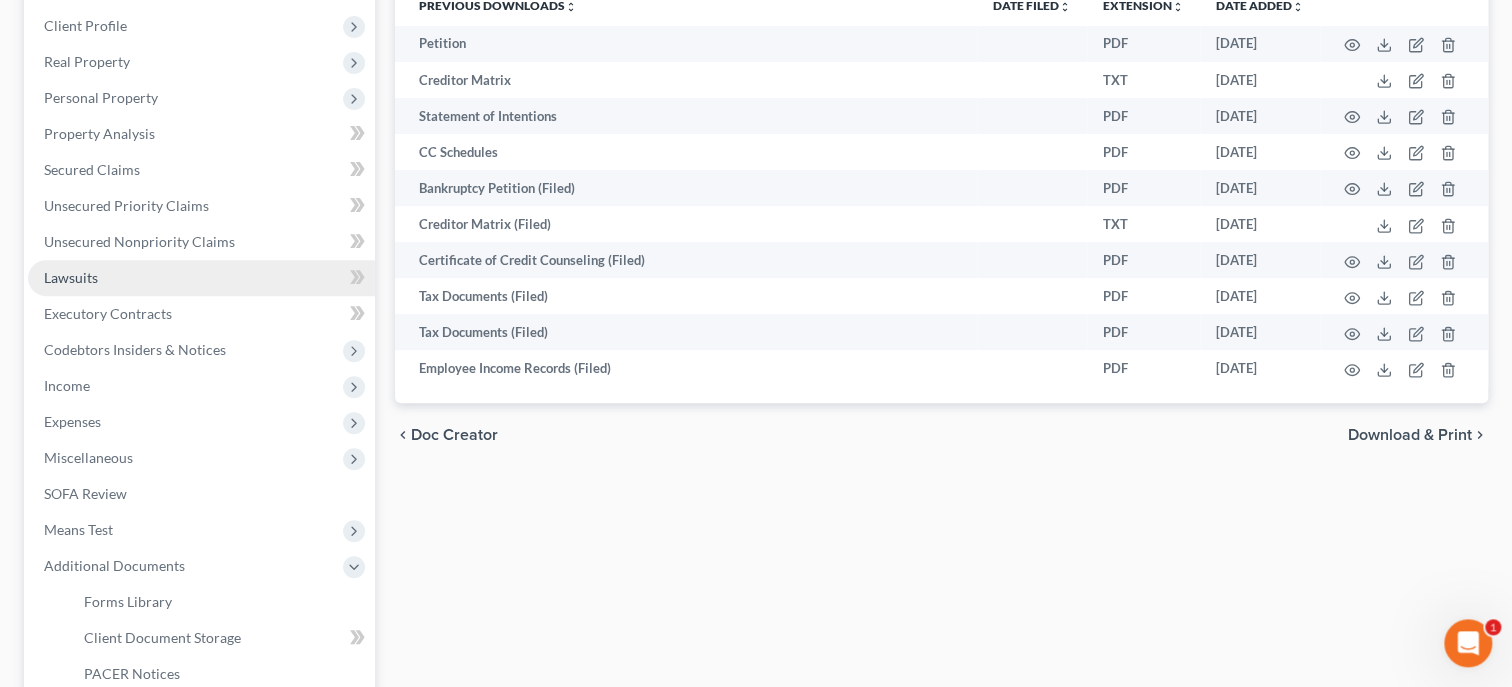 scroll, scrollTop: 589, scrollLeft: 0, axis: vertical 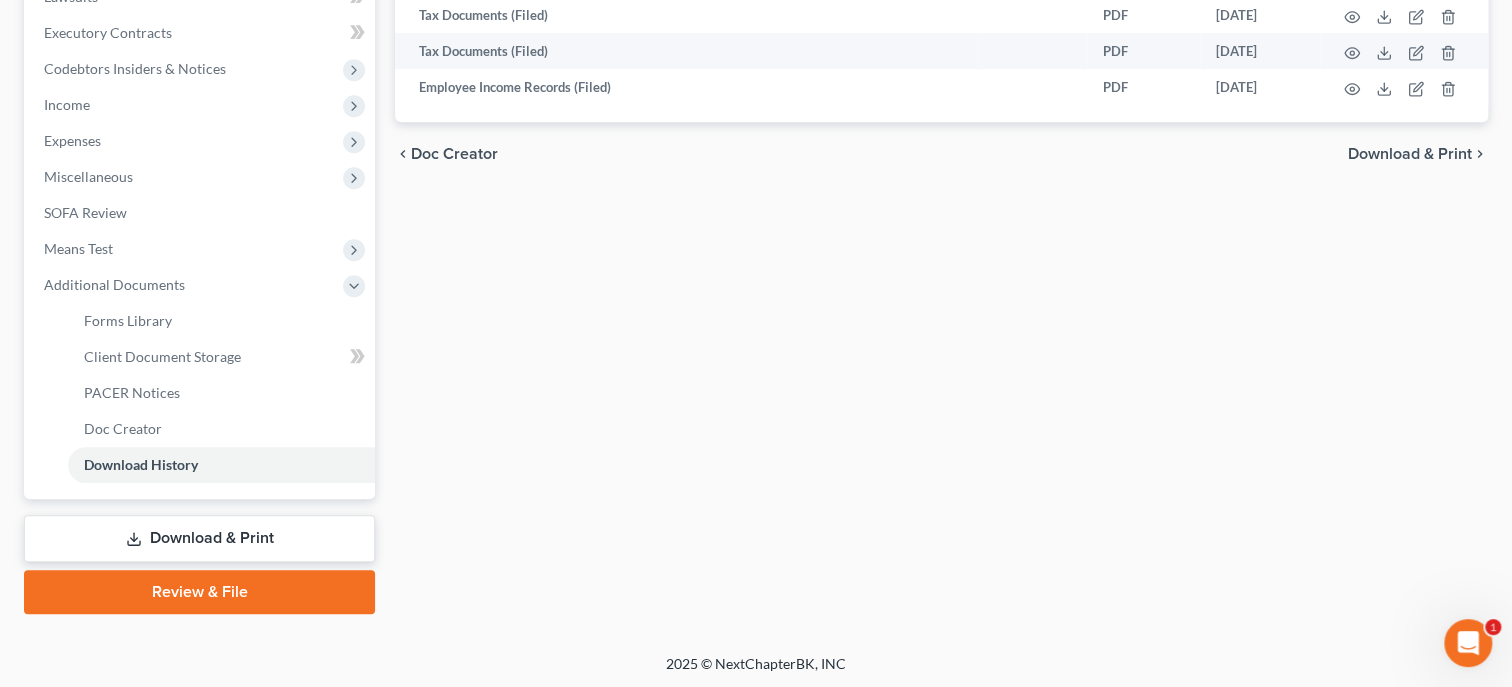 click on "Download & Print" at bounding box center (199, 538) 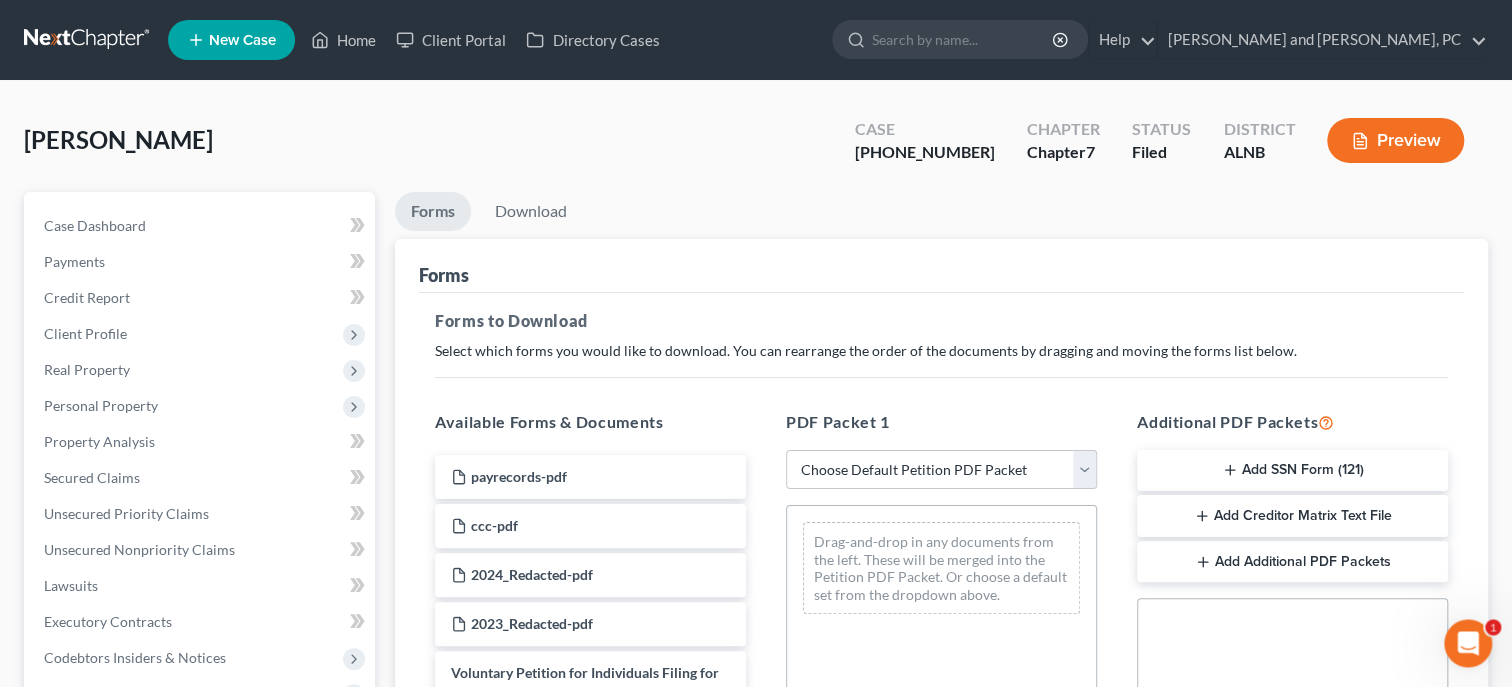 scroll, scrollTop: 0, scrollLeft: 0, axis: both 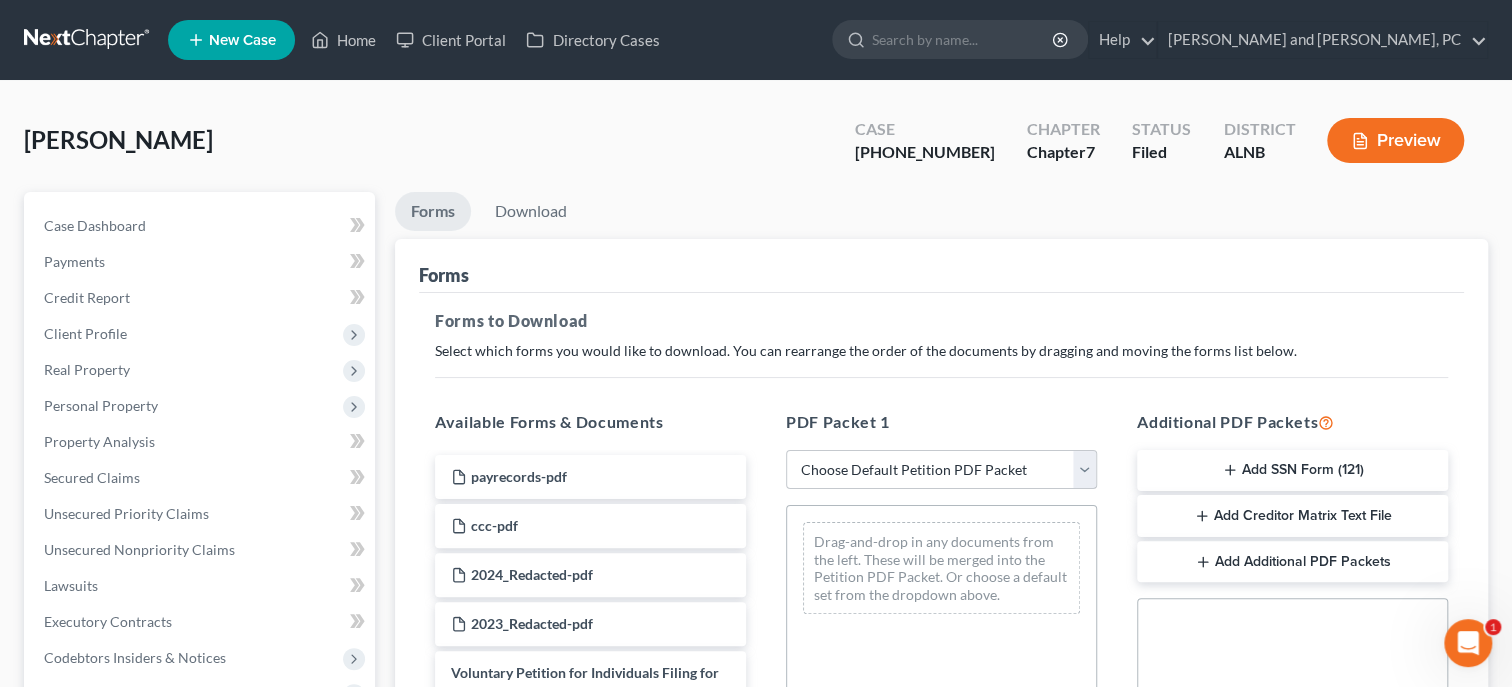 click on "Choose Default Petition PDF Packet Complete Bankruptcy Petition (all forms and schedules) Emergency Filing Forms (Petition and Creditor List Only) Amended Forms Signature Pages Only" at bounding box center (941, 470) 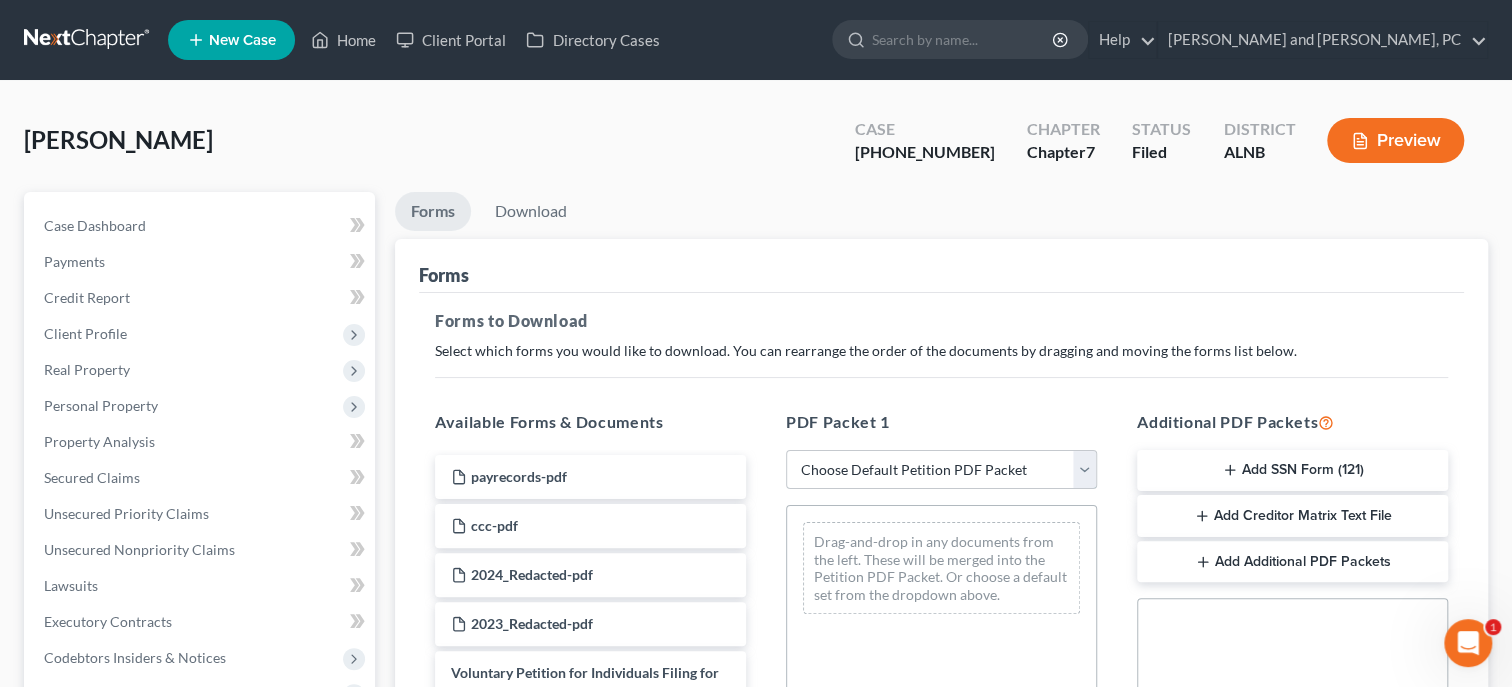 select on "2" 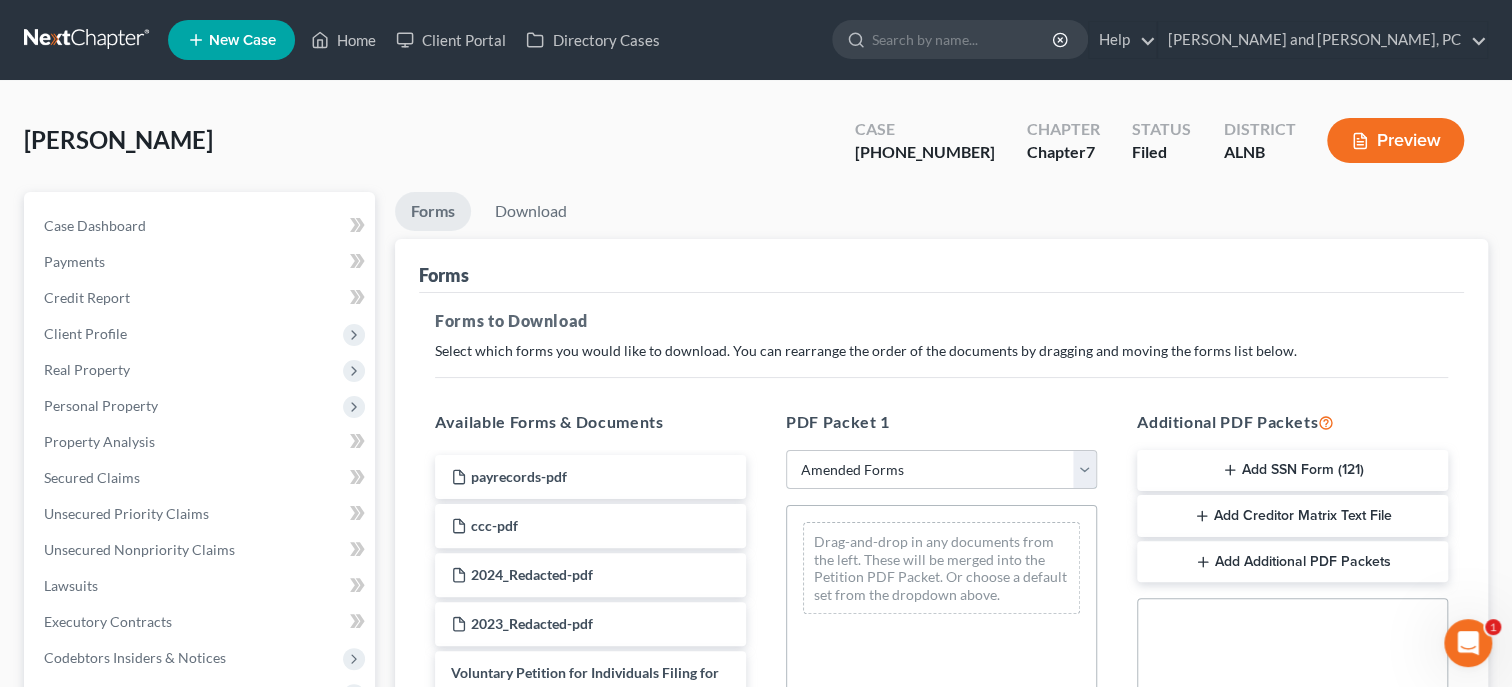 click on "Amended Forms" at bounding box center [0, 0] 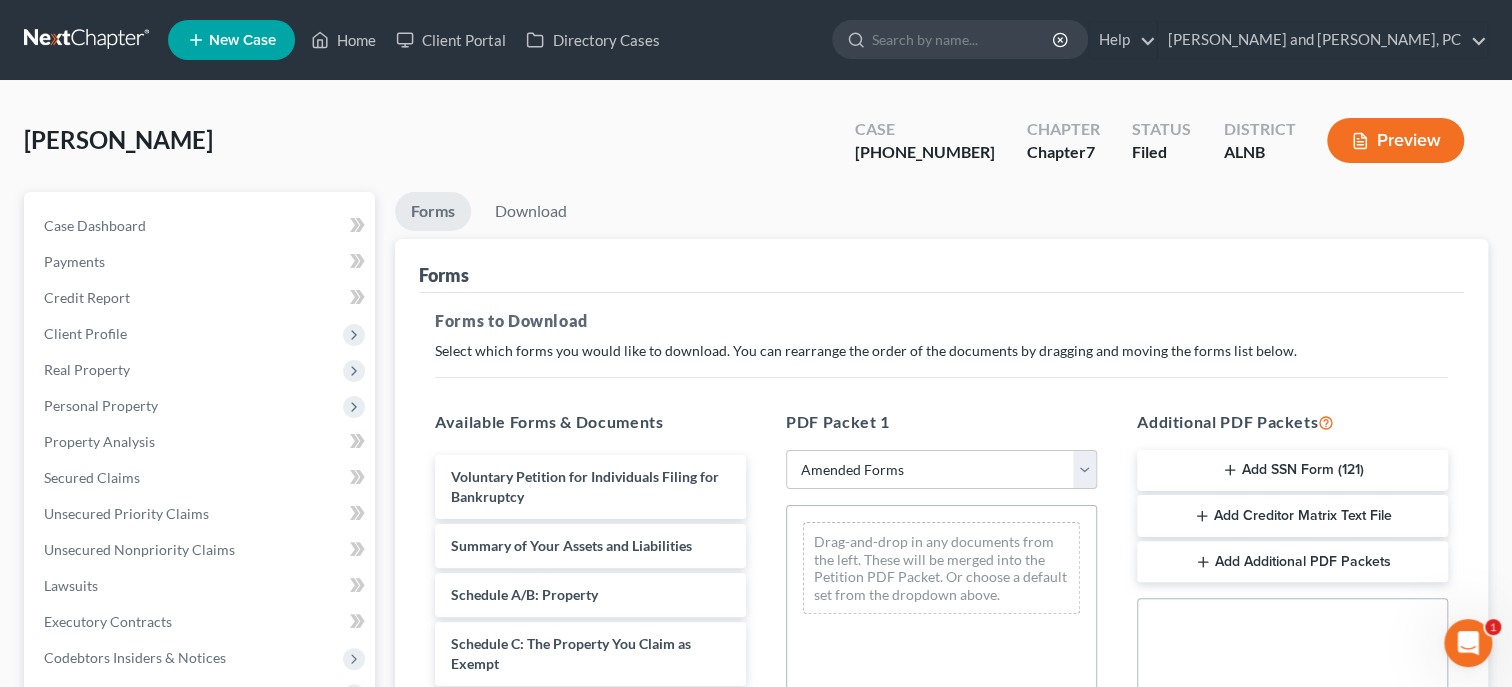 click on "Add SSN Form (121)" at bounding box center (1292, 471) 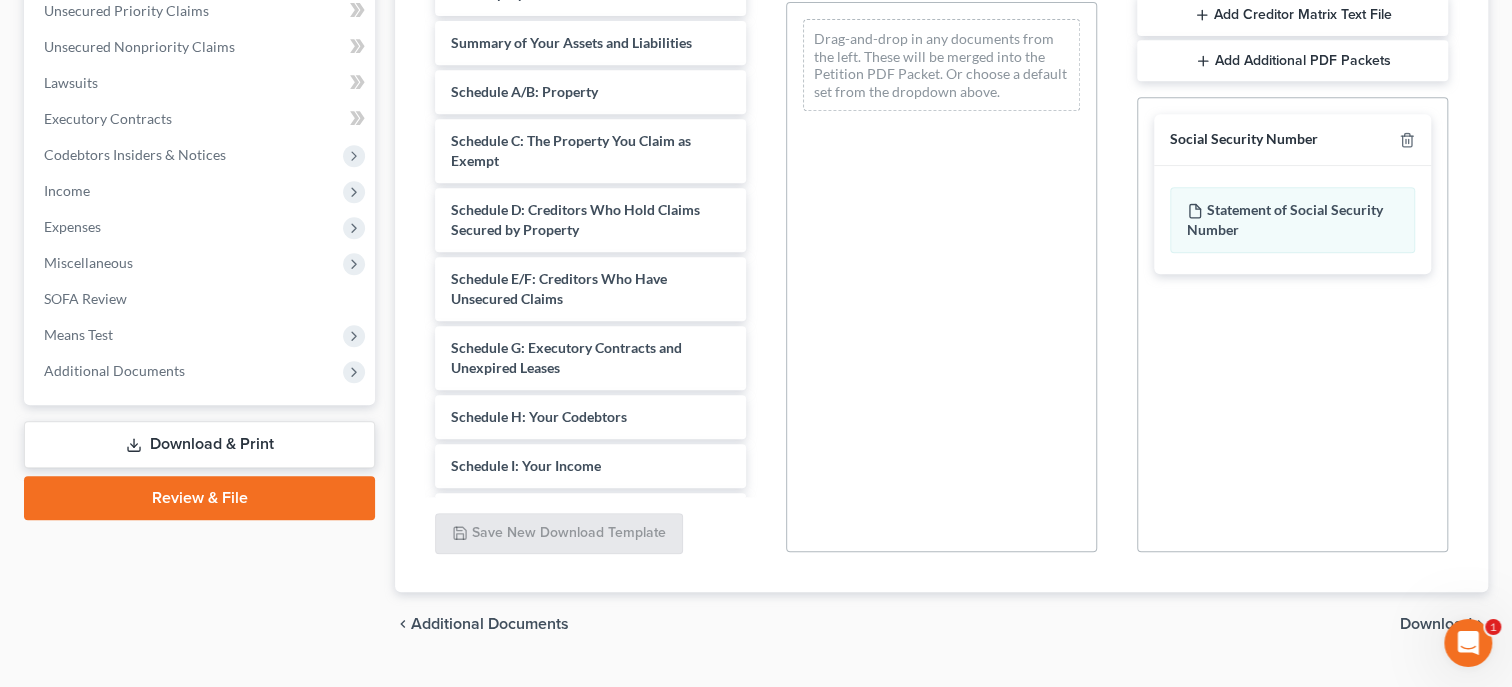 scroll, scrollTop: 546, scrollLeft: 0, axis: vertical 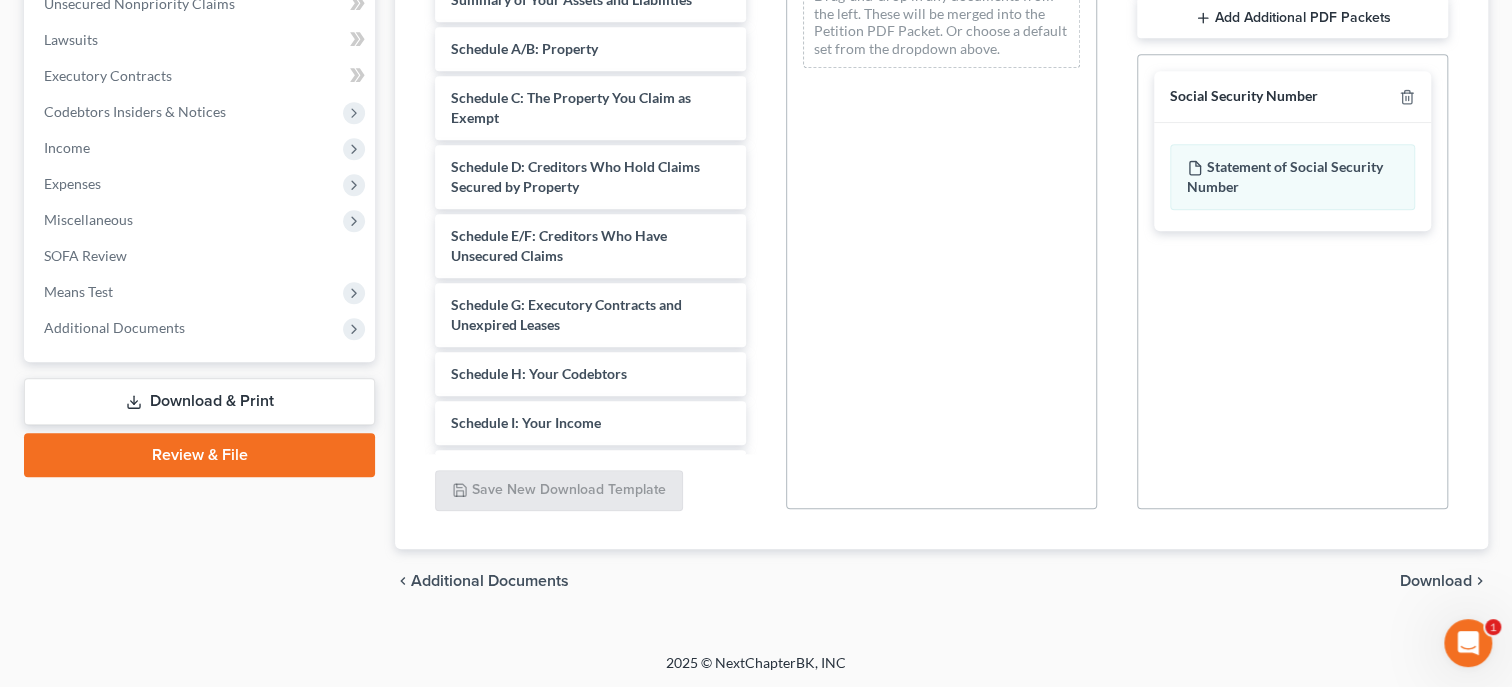 click on "Download" at bounding box center (1436, 581) 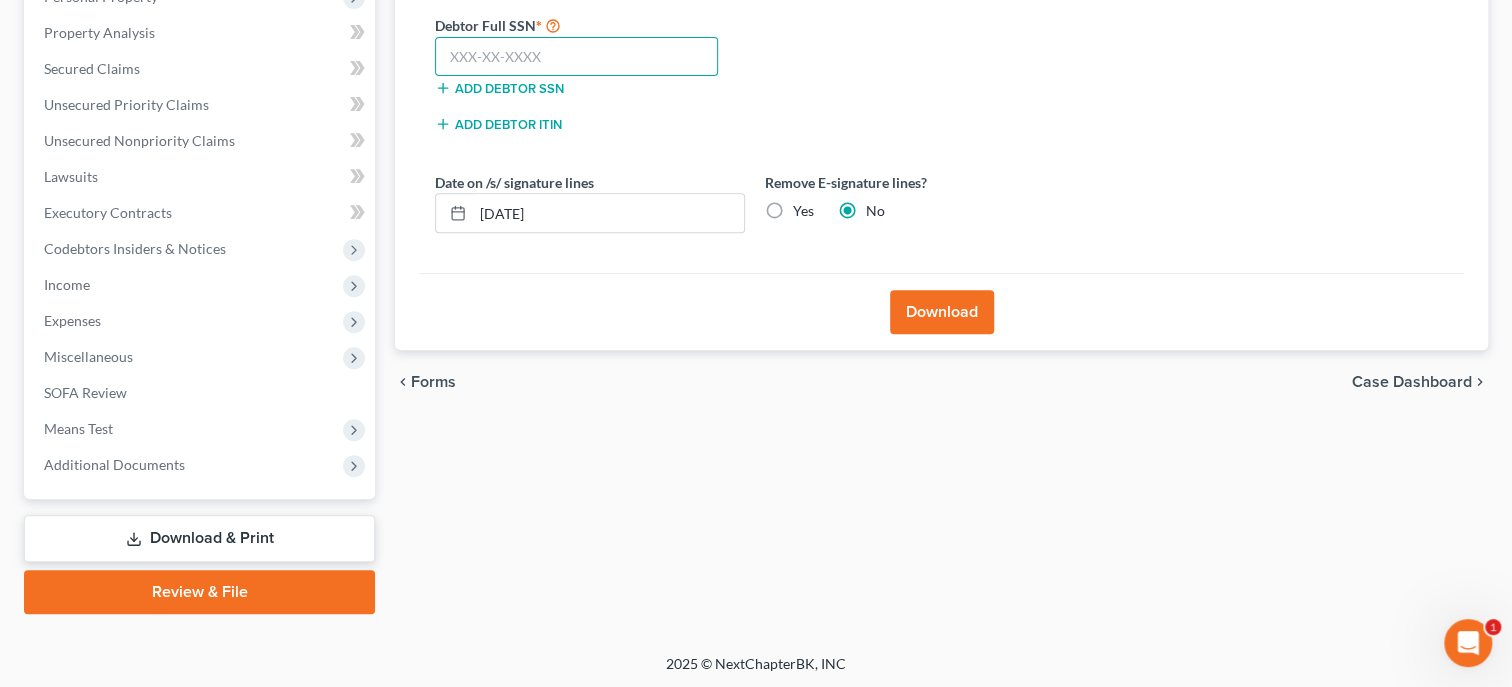 click at bounding box center [576, 57] 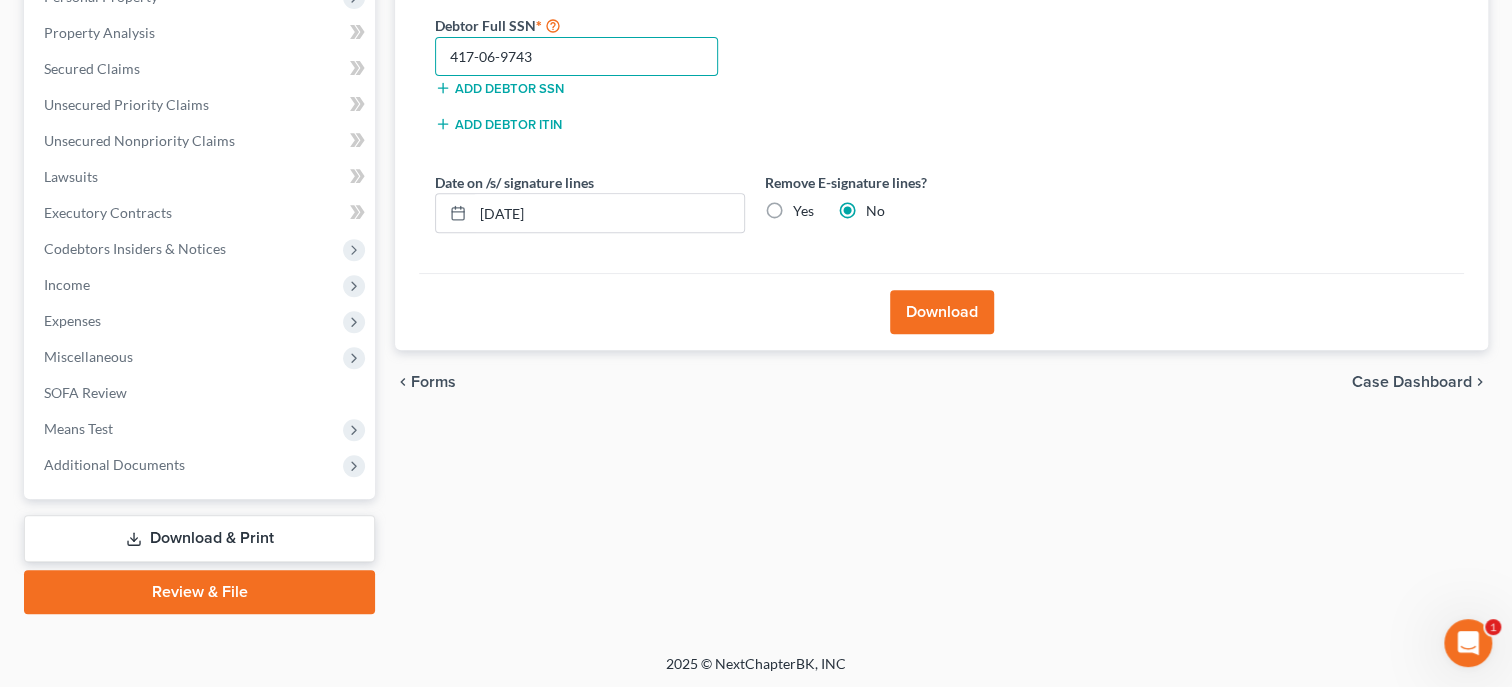 type on "417-06-9743" 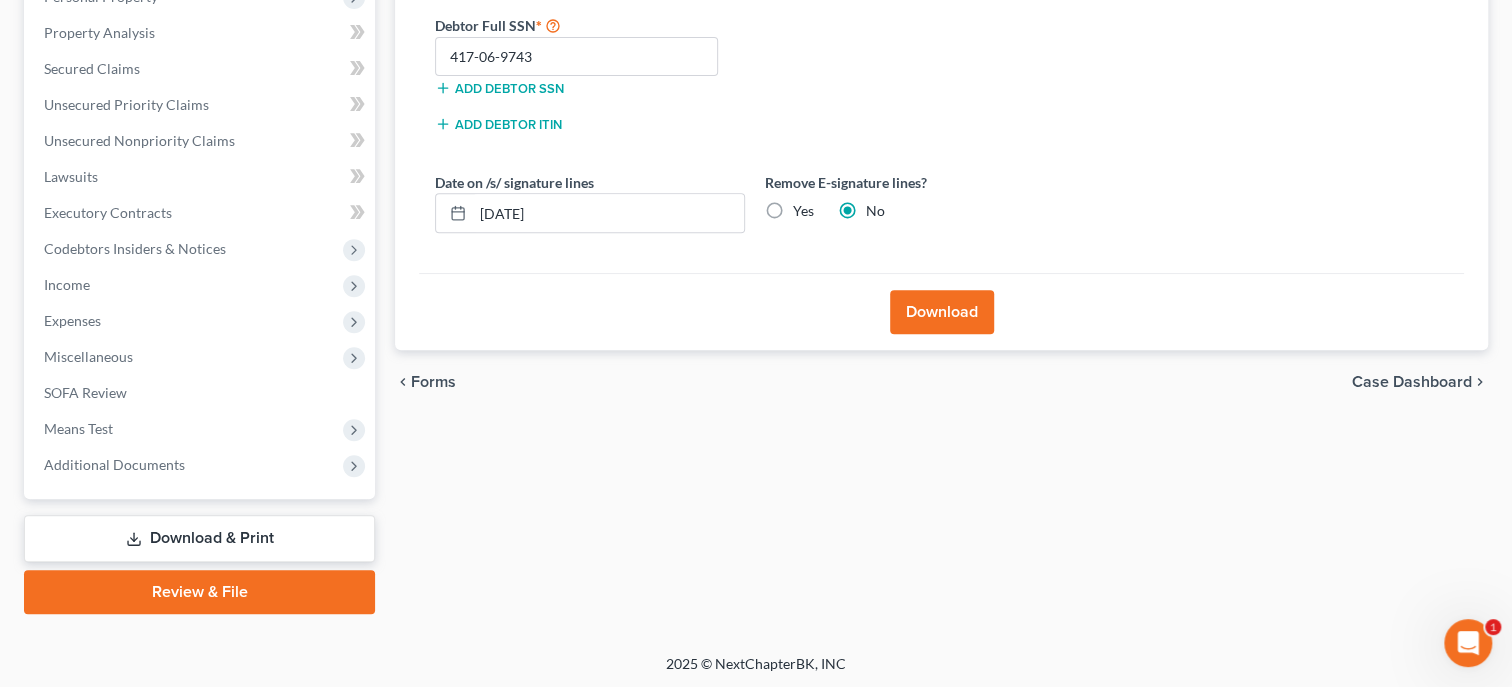click on "Download" at bounding box center [942, 312] 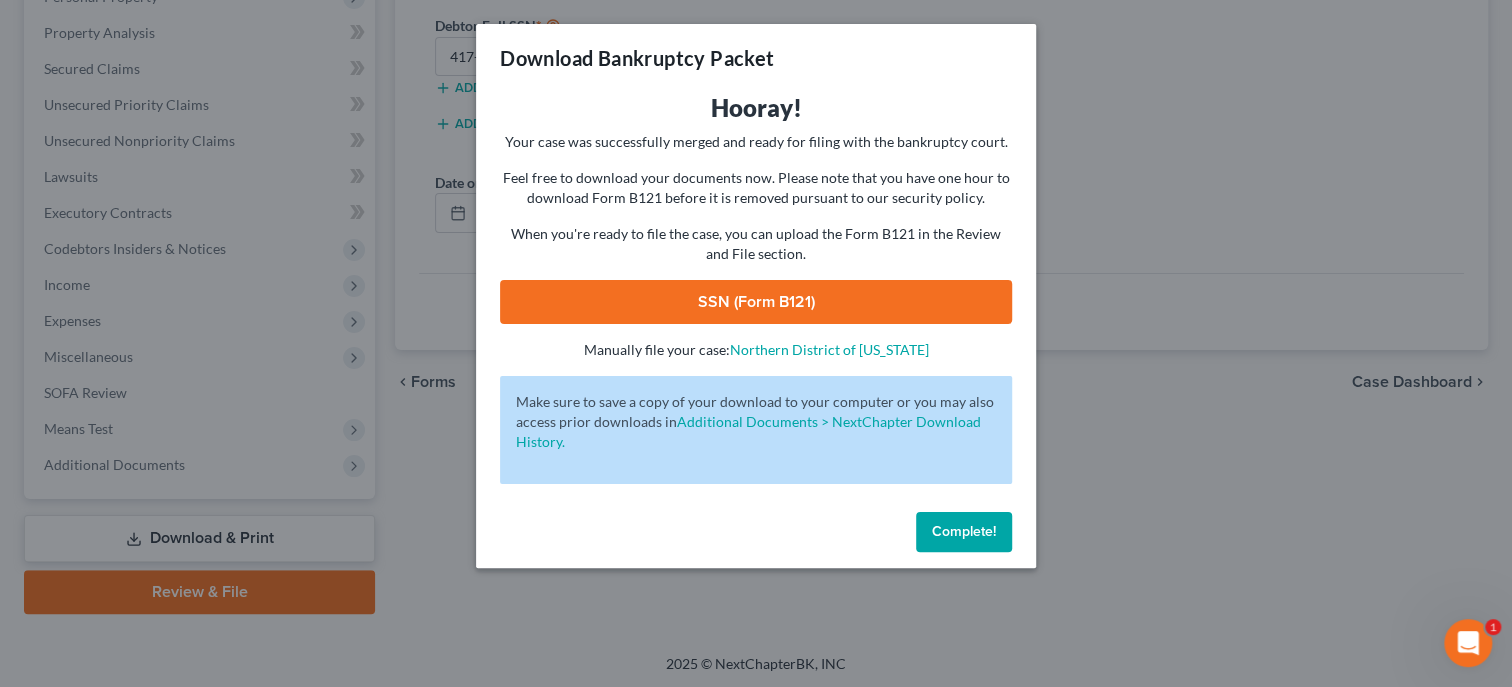 click on "SSN (Form B121)" at bounding box center (756, 302) 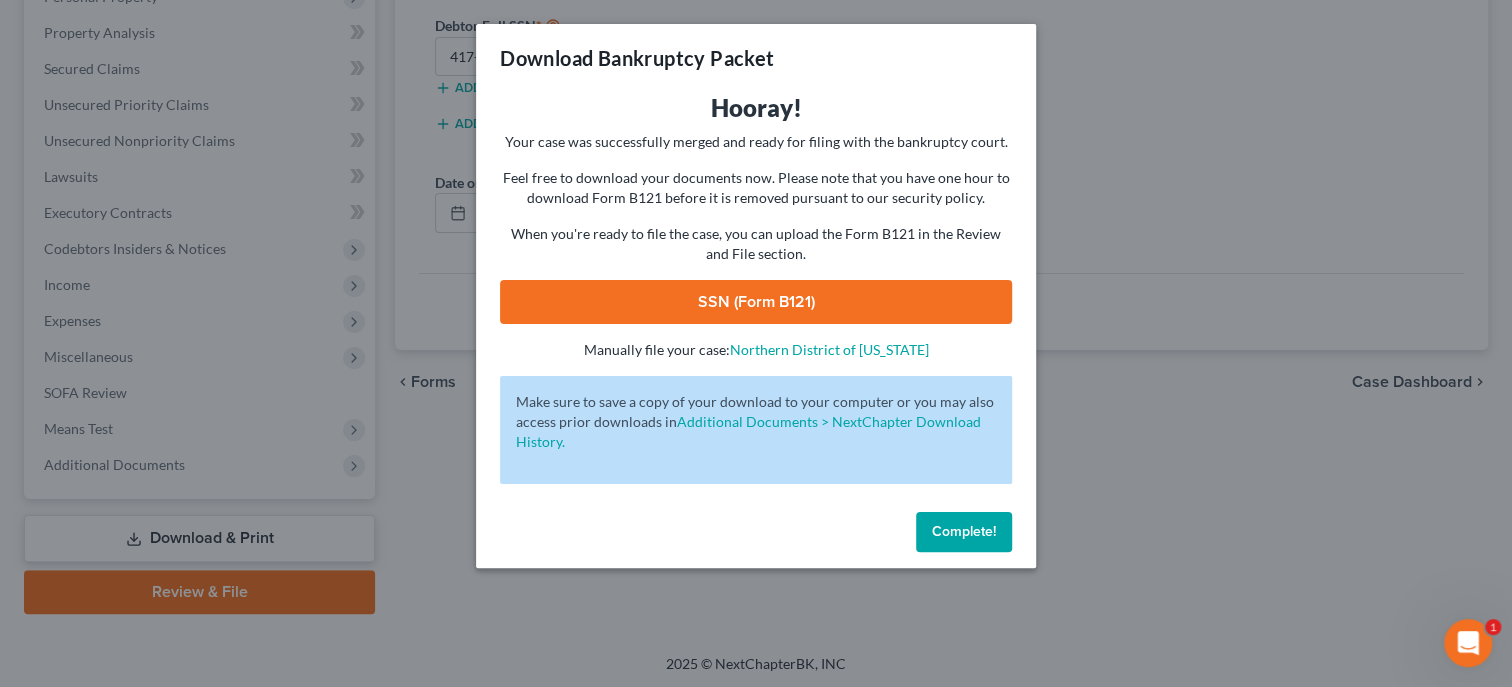 click on "Complete!" at bounding box center (964, 531) 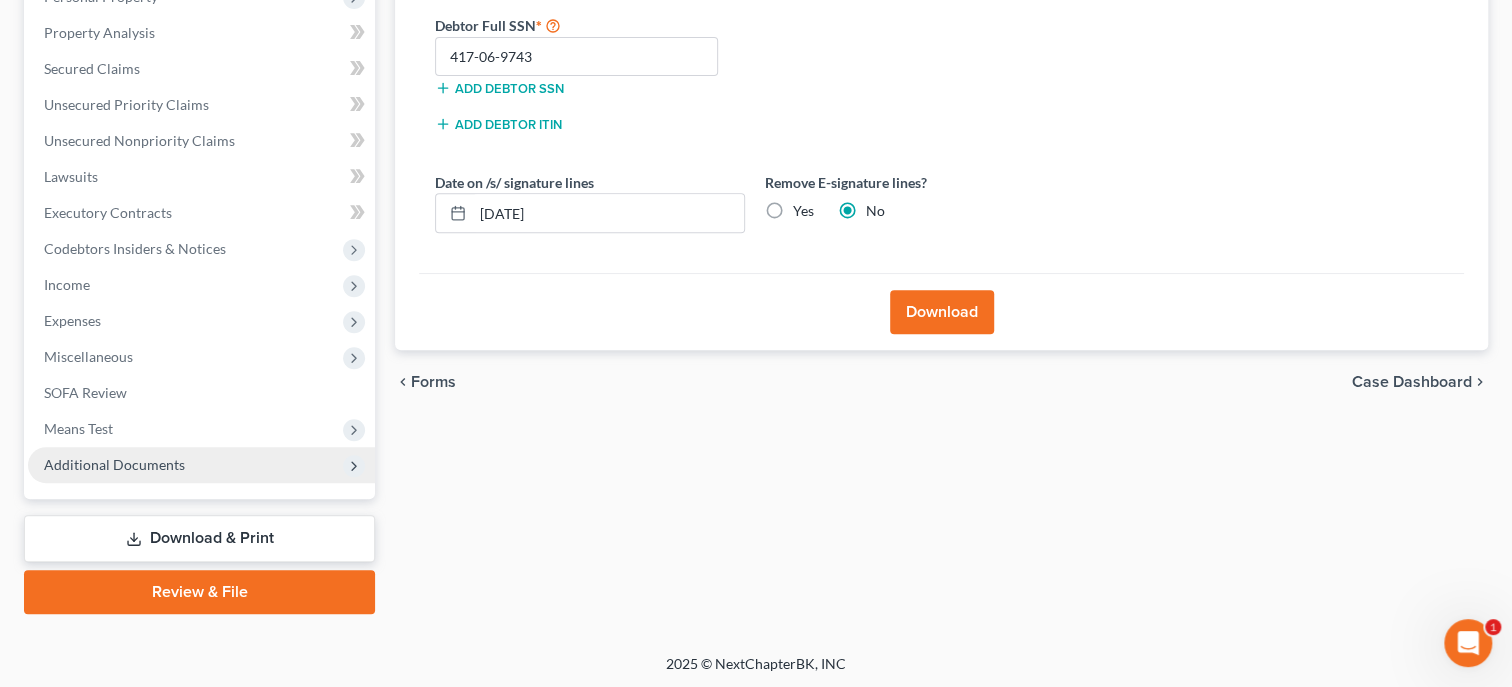 click on "Additional Documents" at bounding box center [114, 464] 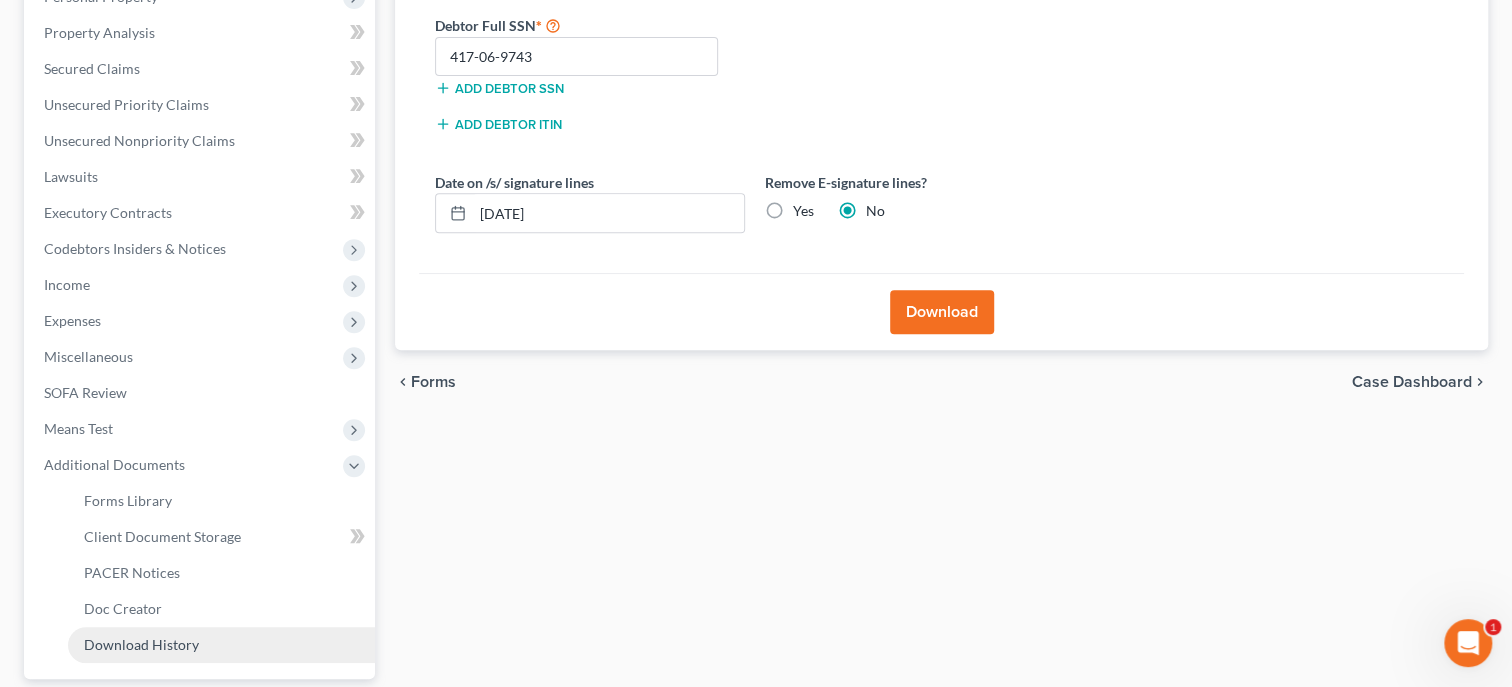 click on "Download History" at bounding box center [221, 645] 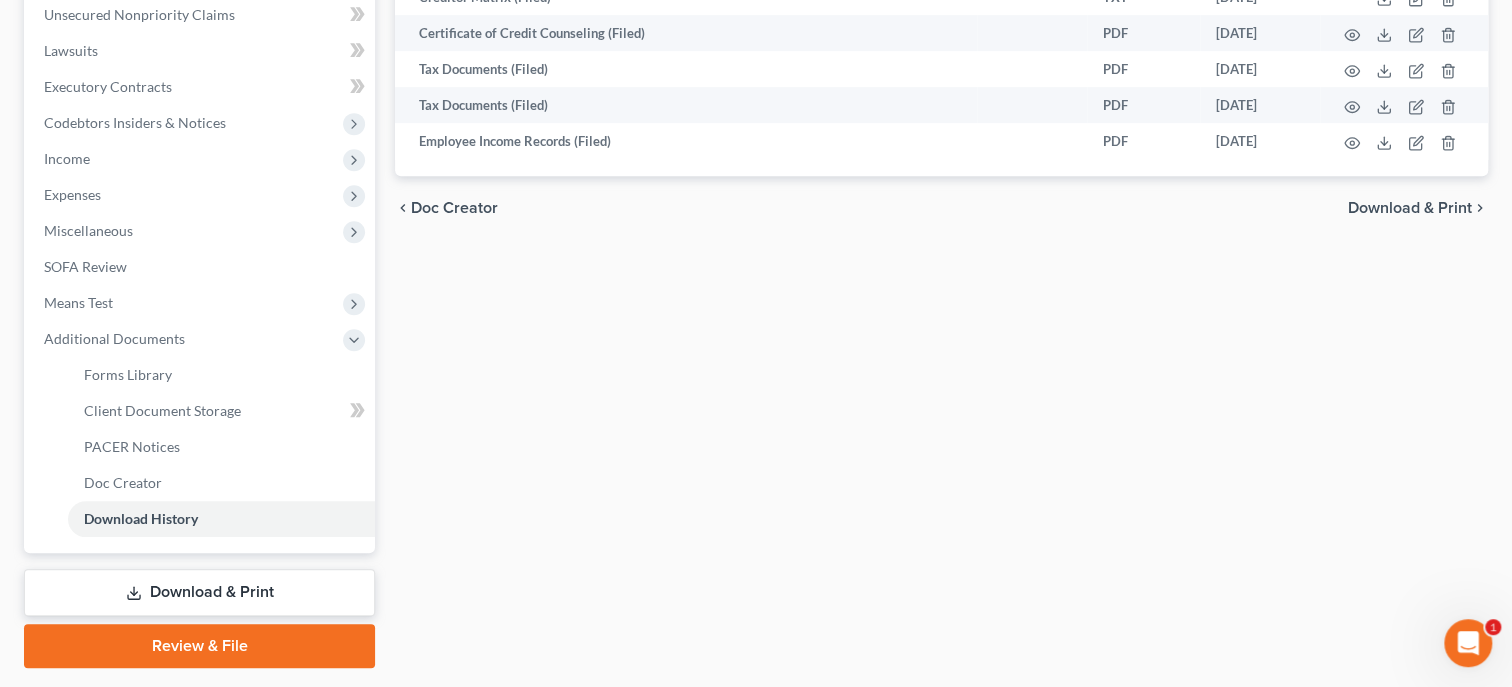 scroll, scrollTop: 0, scrollLeft: 0, axis: both 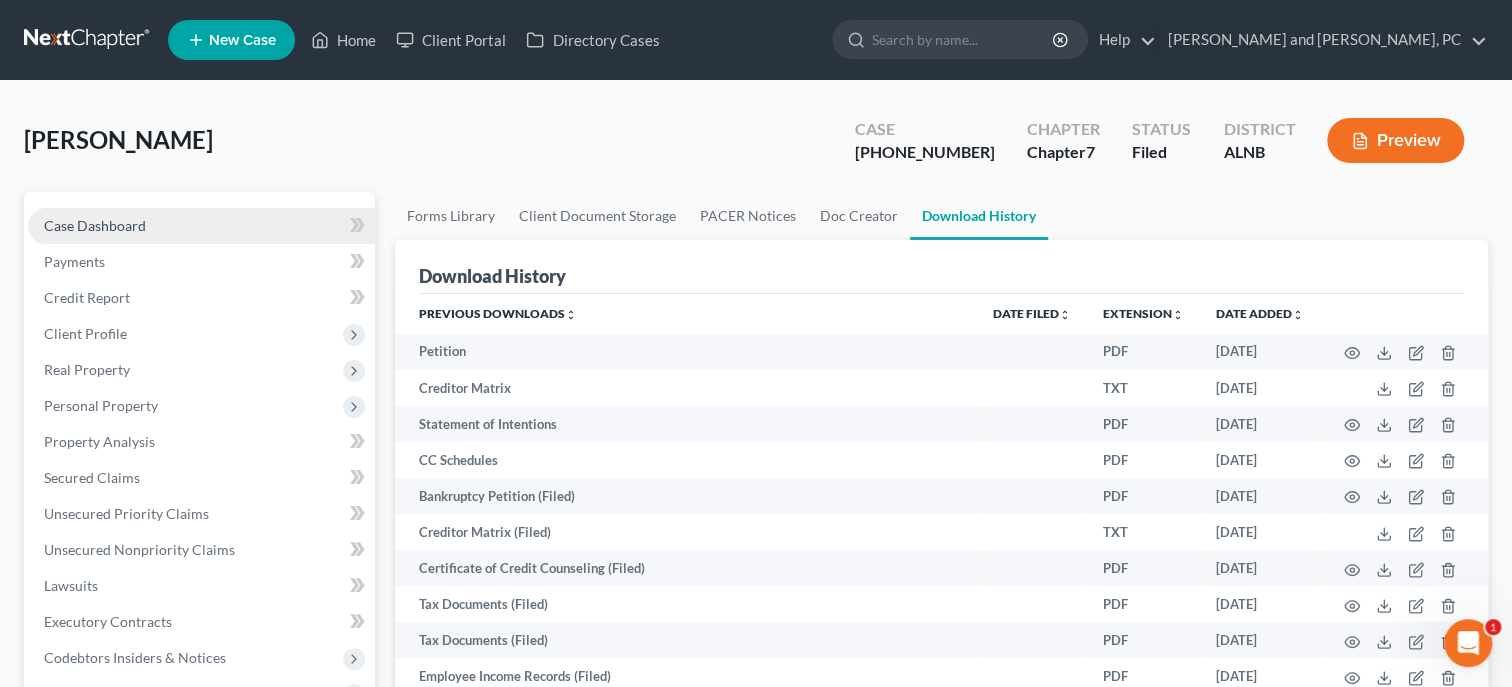 click on "Case Dashboard" at bounding box center [201, 226] 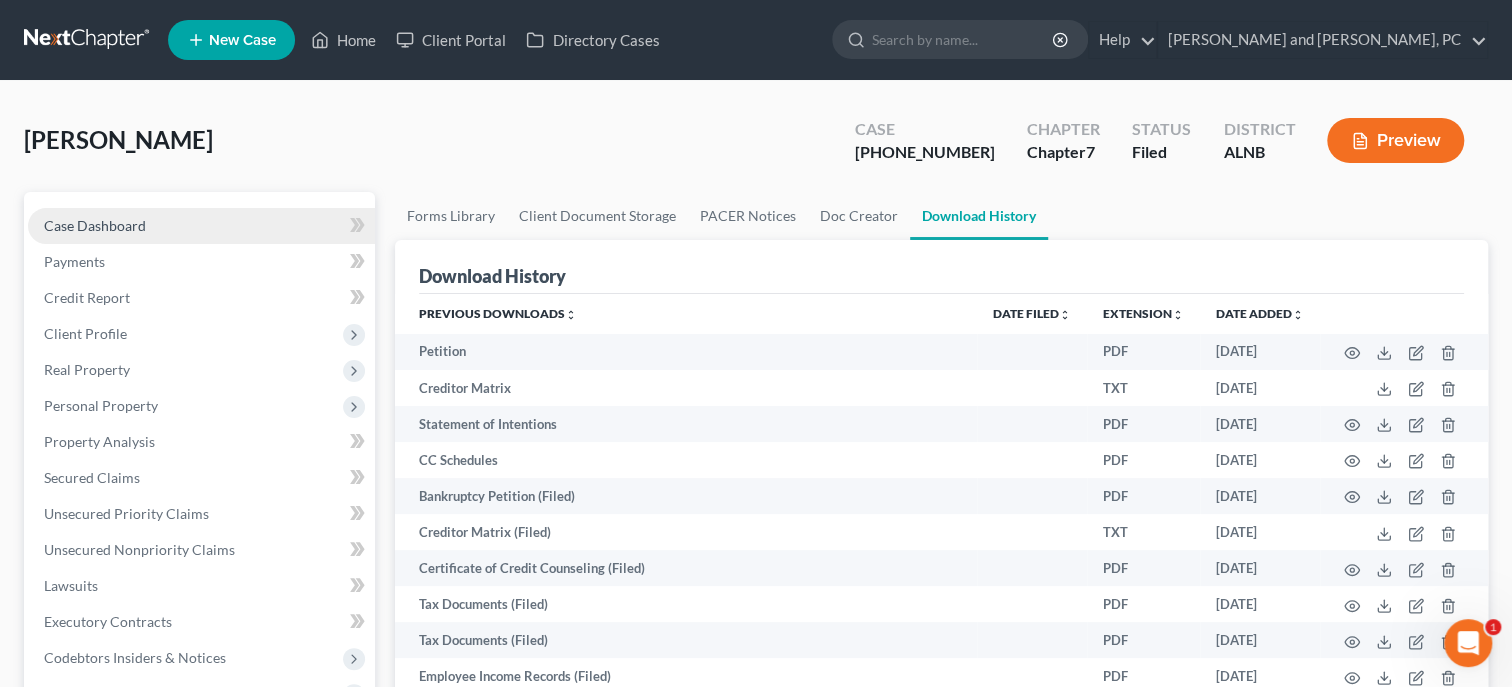 select on "6" 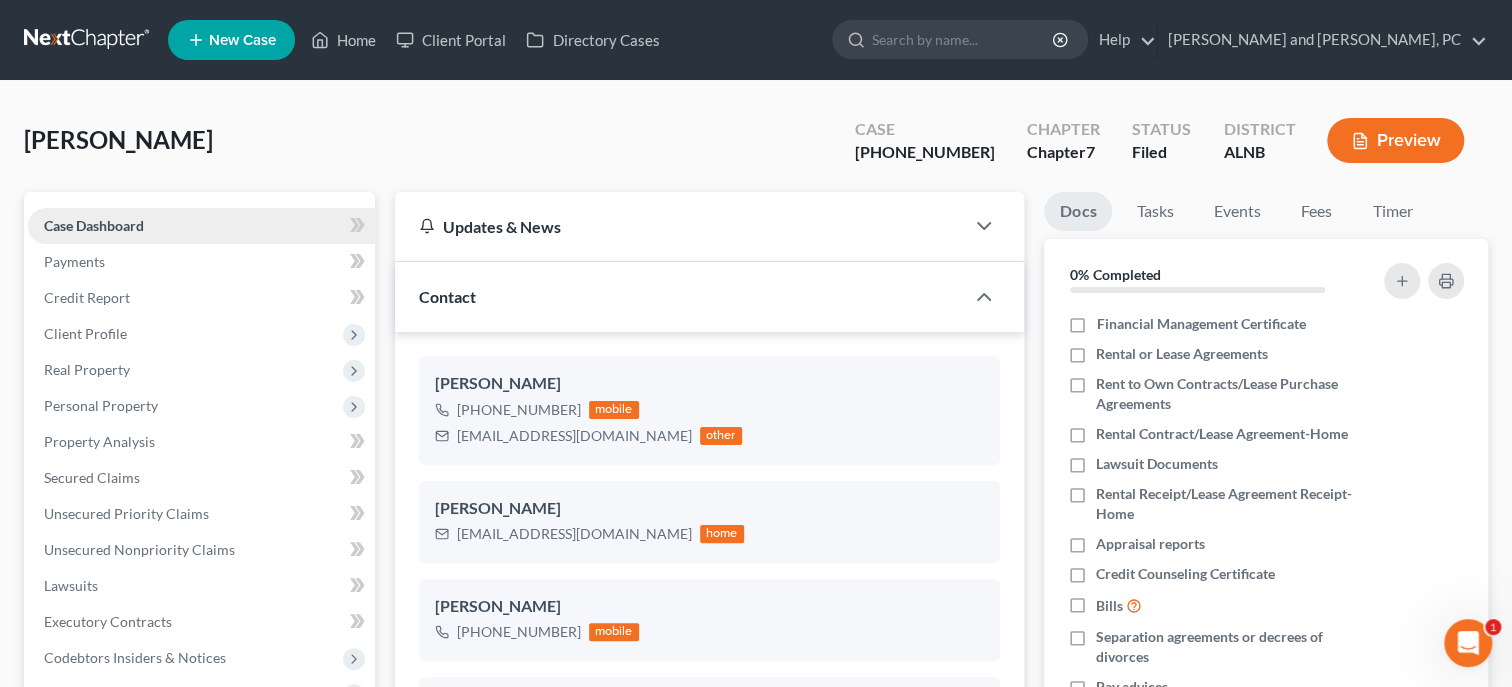 scroll, scrollTop: 926, scrollLeft: 0, axis: vertical 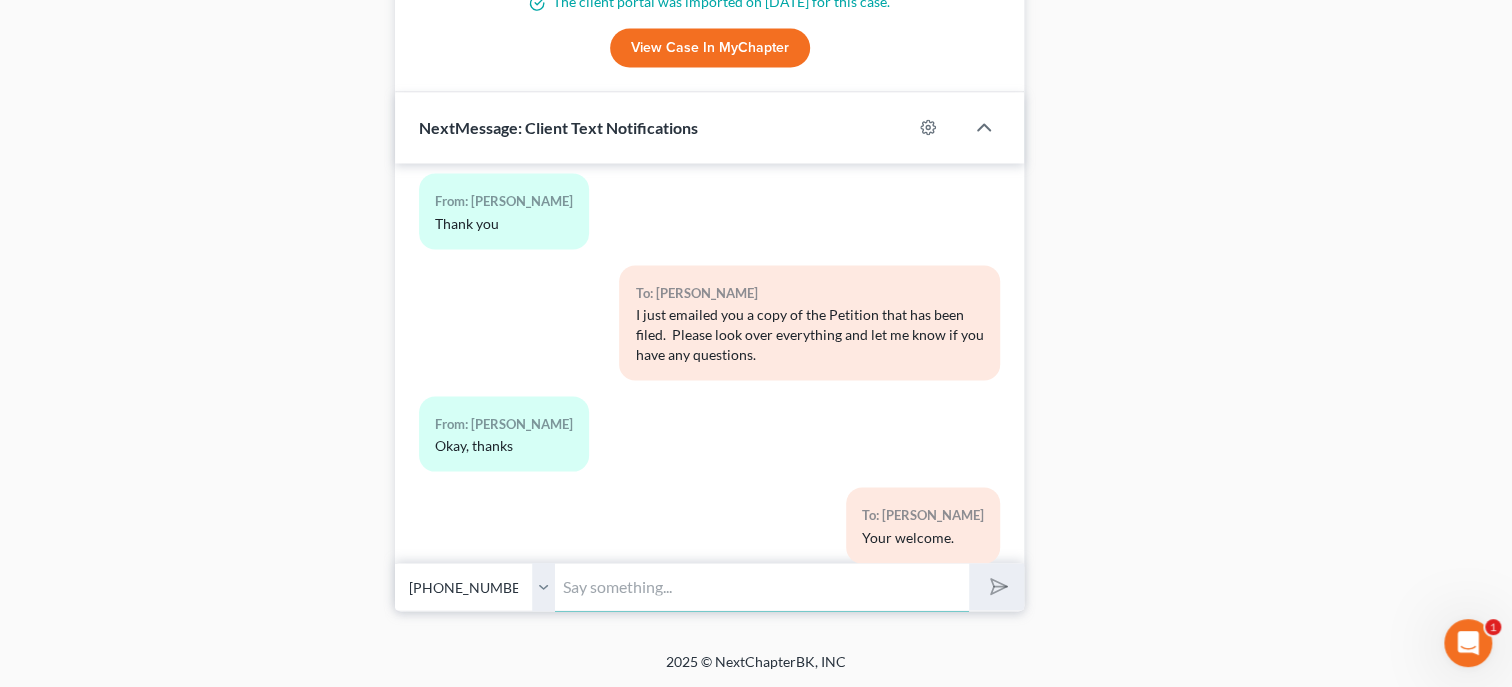 click at bounding box center (762, 586) 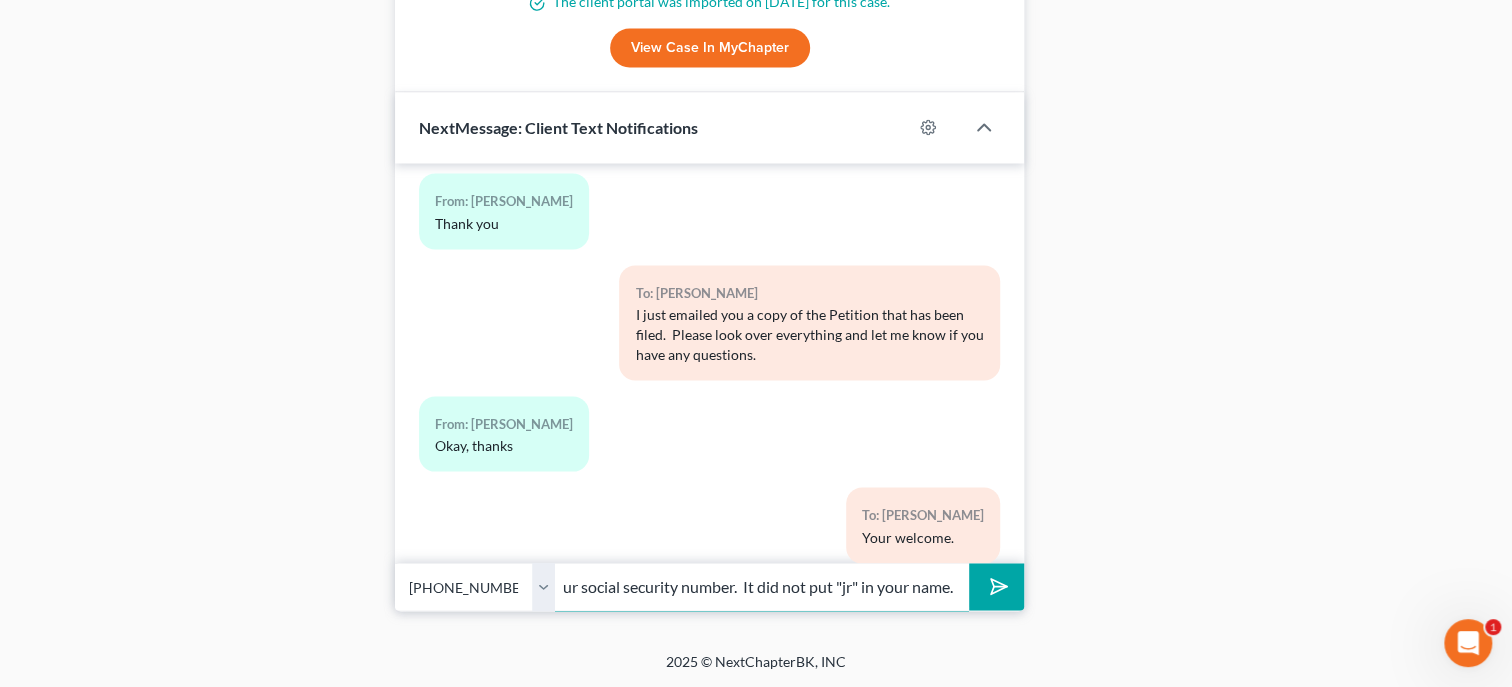 scroll, scrollTop: 0, scrollLeft: 475, axis: horizontal 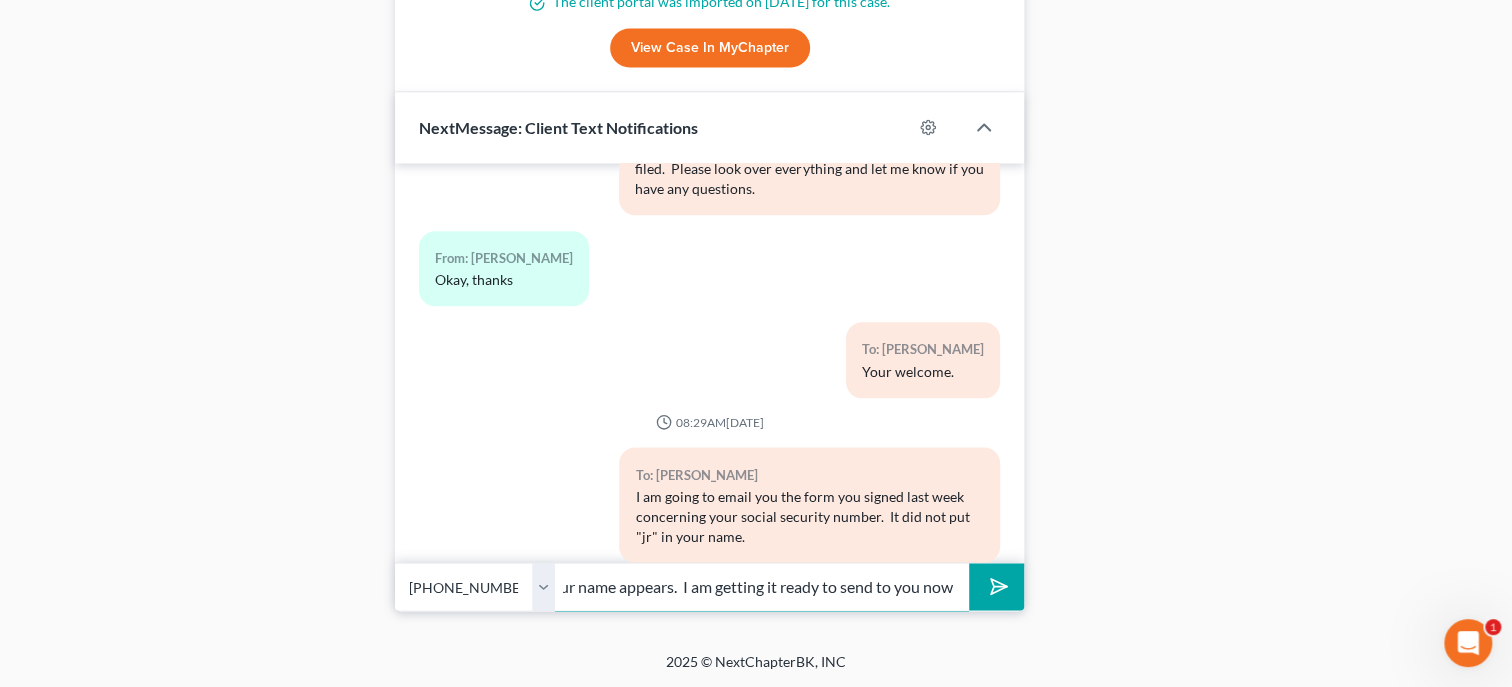 type on "I need you to resign with your finger as your name appears.  I am getting it ready to send to you now" 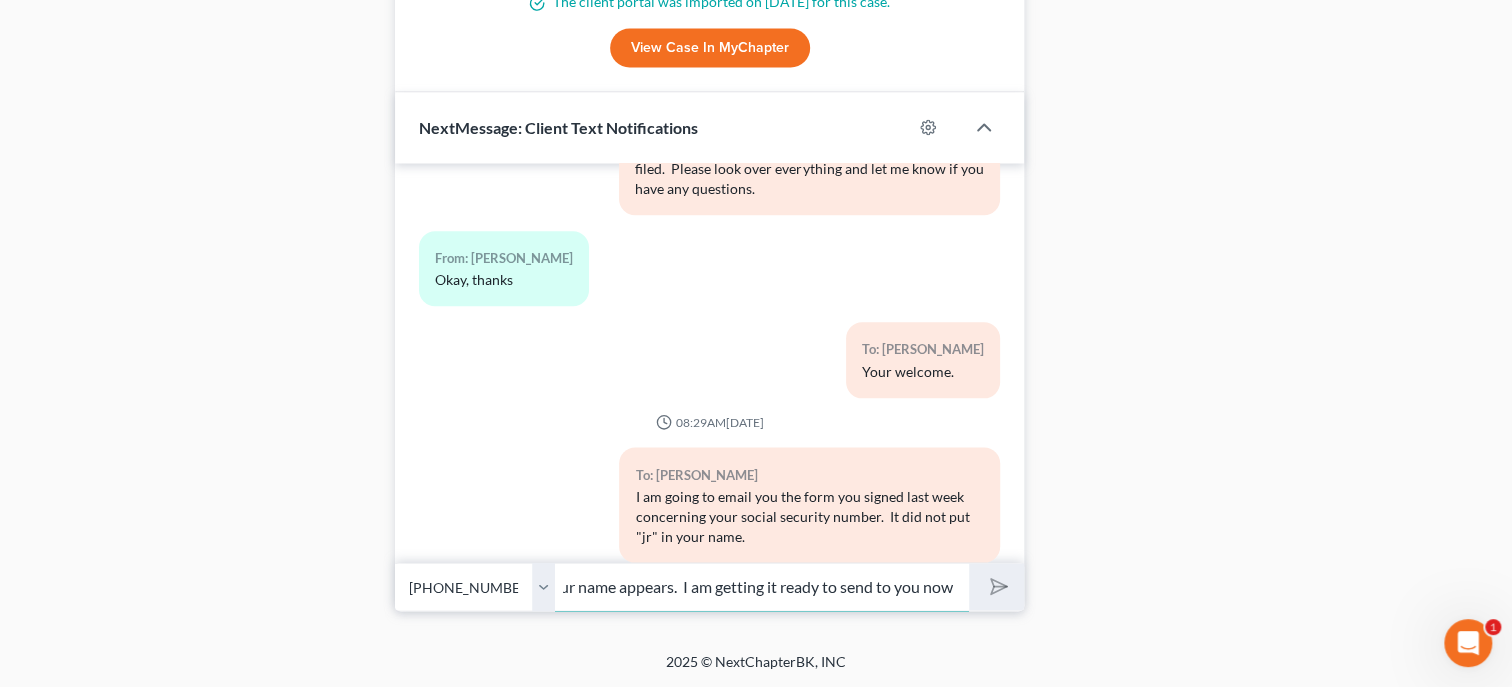type 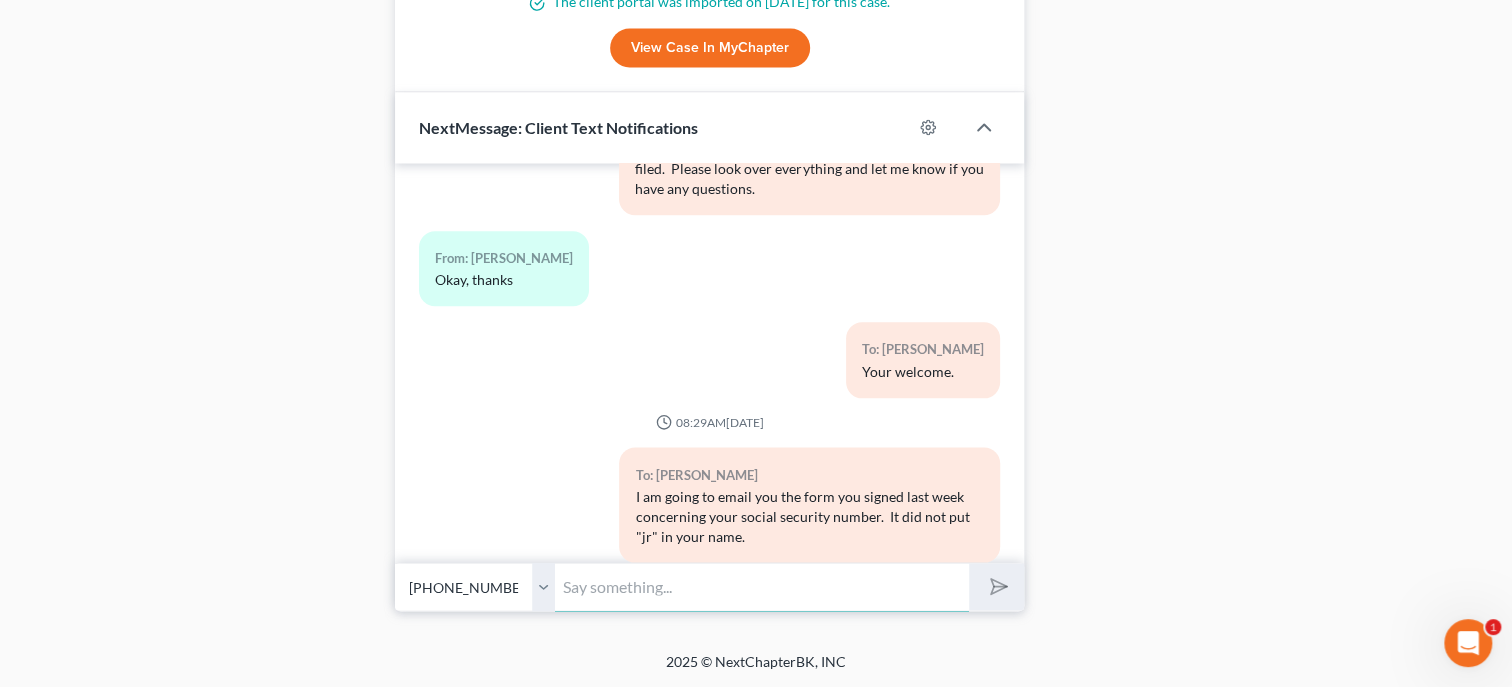 scroll, scrollTop: 0, scrollLeft: 0, axis: both 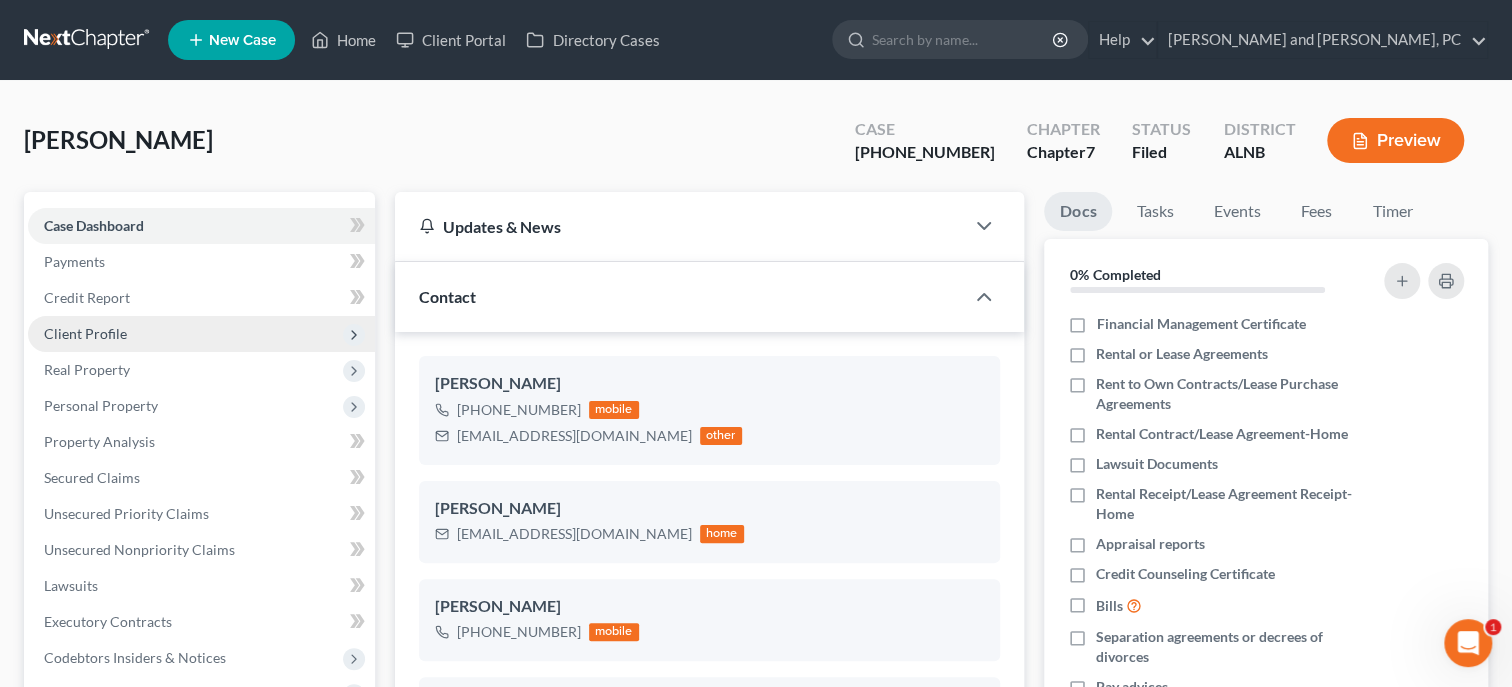 click on "Client Profile" at bounding box center (85, 333) 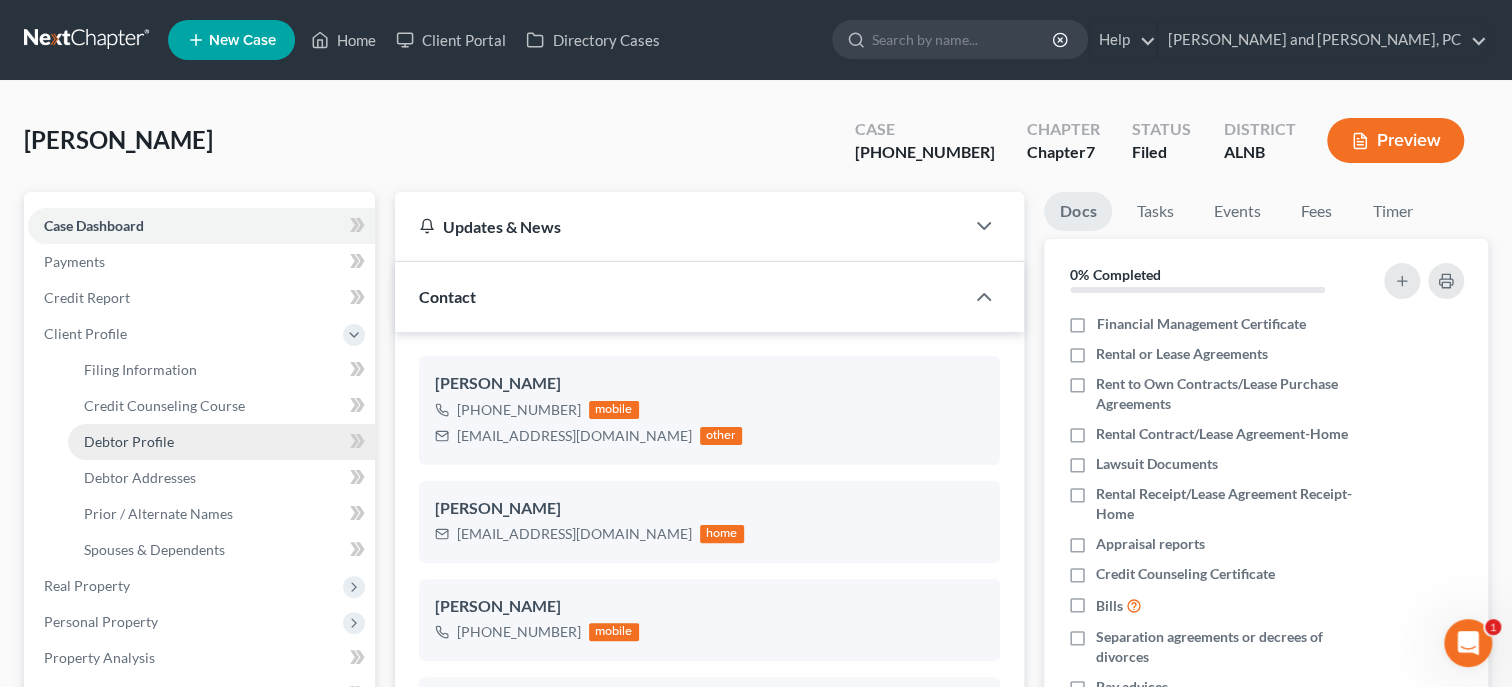 click on "Debtor Profile" at bounding box center (129, 441) 